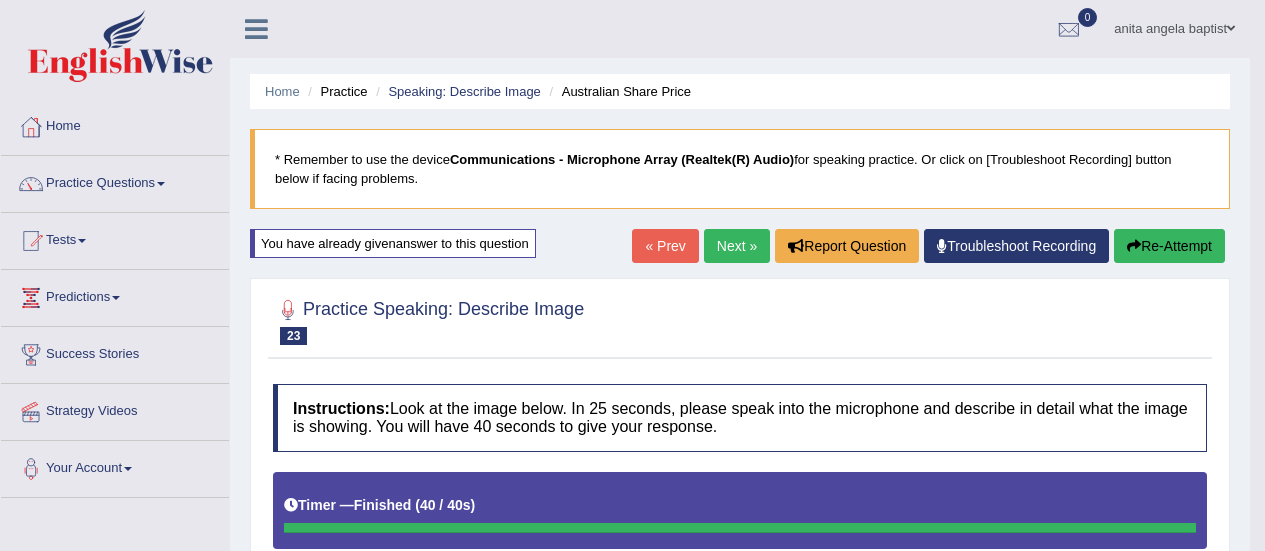 scroll, scrollTop: 679, scrollLeft: 0, axis: vertical 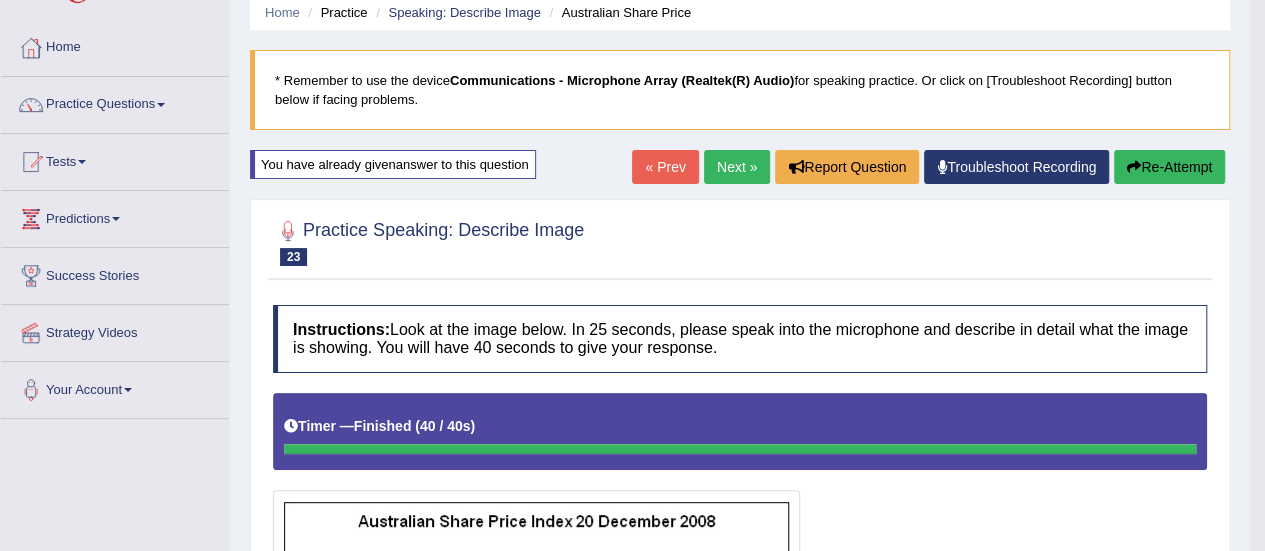 click on "Re-Attempt" at bounding box center (1169, 167) 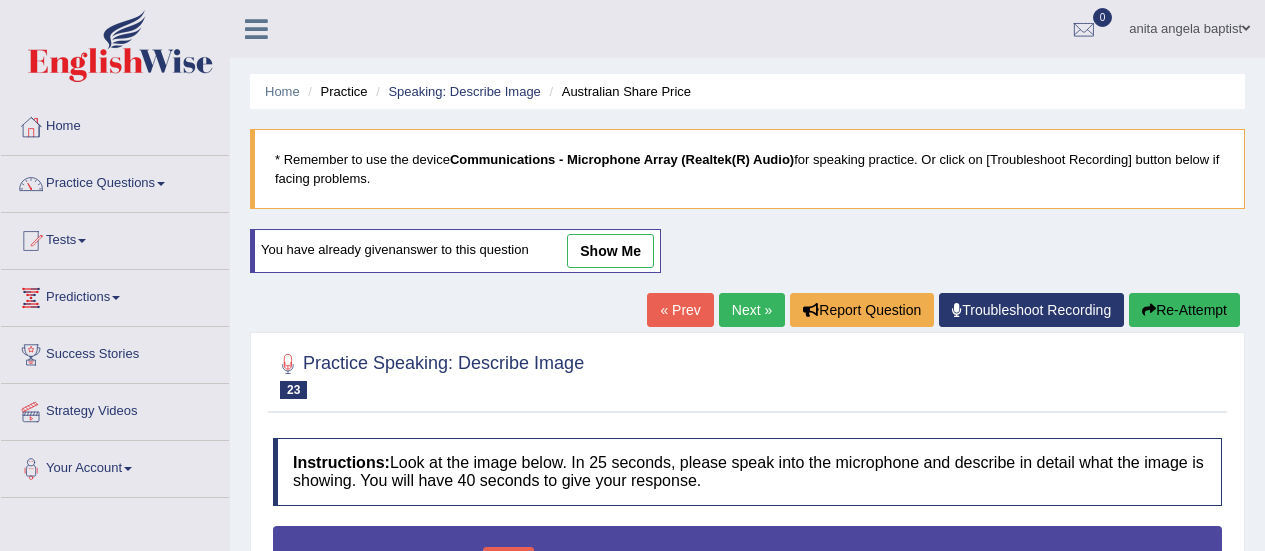 scroll, scrollTop: 479, scrollLeft: 0, axis: vertical 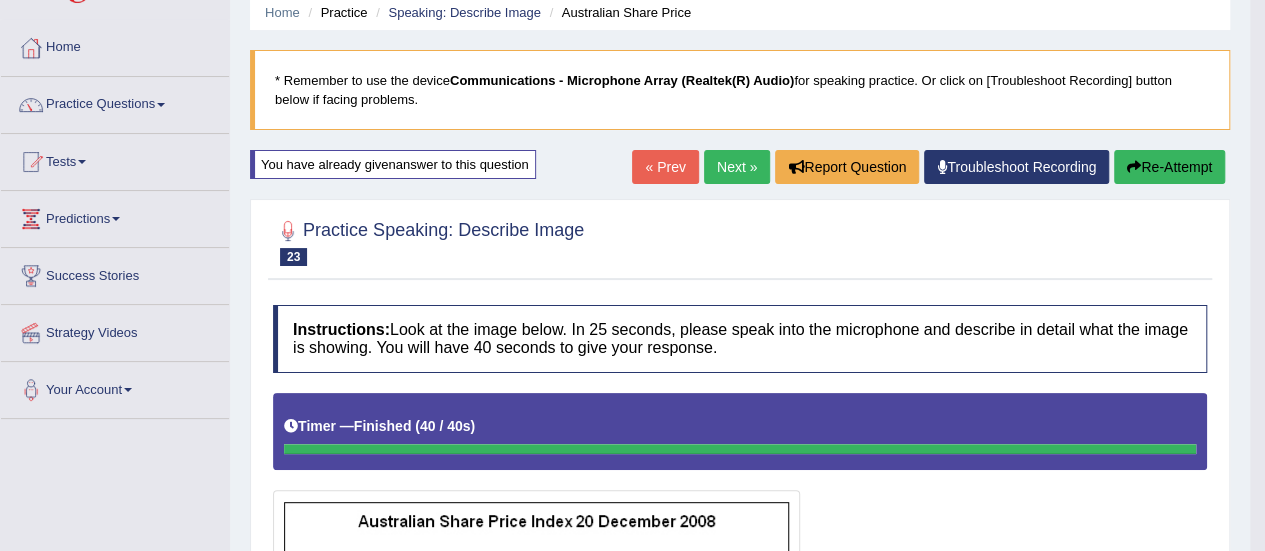 click on "Re-Attempt" at bounding box center [1169, 167] 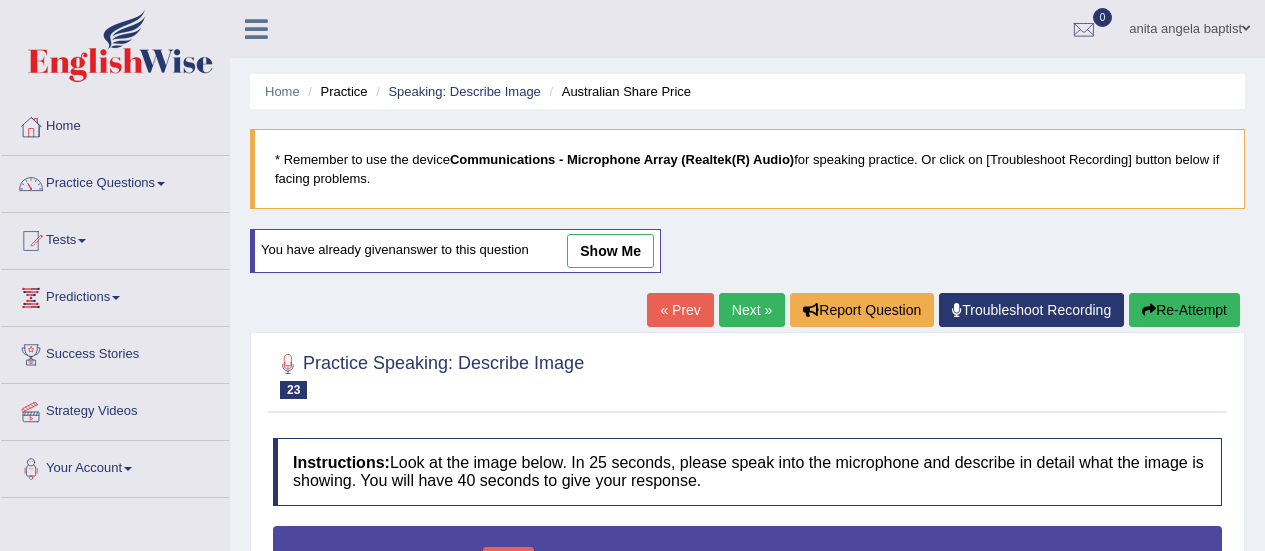 scroll, scrollTop: 279, scrollLeft: 0, axis: vertical 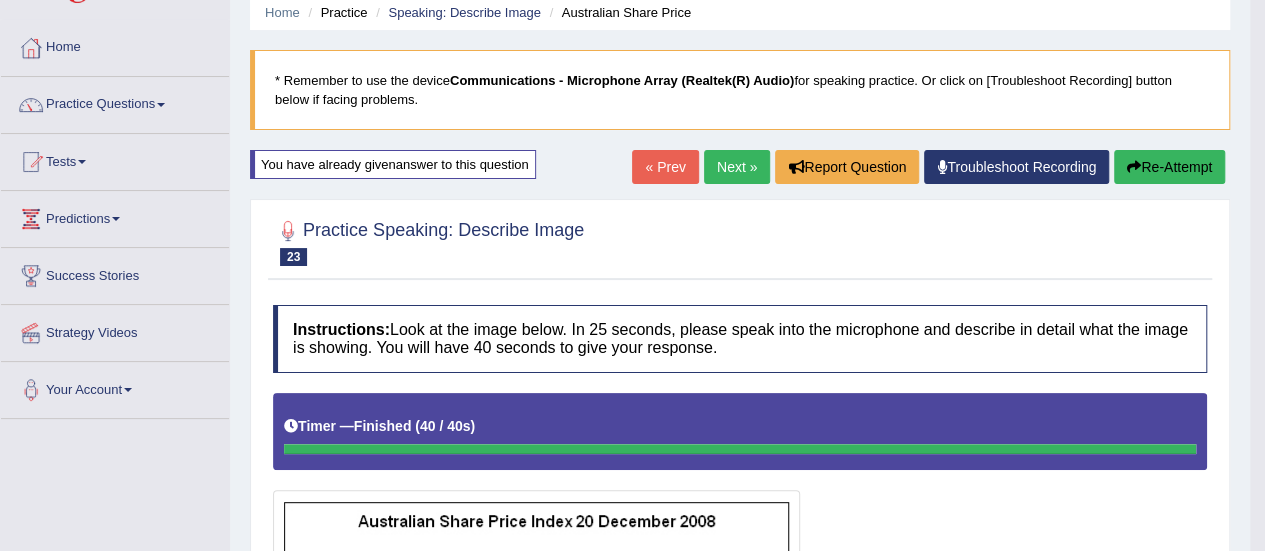click on "Home
Practice
Speaking: Describe Image
Australian Share Price
* Remember to use the device  Communications - Microphone Array (Realtek(R) Audio)  for speaking practice. Or click on [Troubleshoot Recording] button below if facing problems.
You have already given   answer to this question
« Prev Next »  Report Question  Troubleshoot Recording  Re-Attempt
Practice Speaking: Describe Image
23
Australian Share Price
Instructions:  Look at the image below. In 25 seconds, please speak into the microphone and describe in detail what the image is showing. You will have 40 seconds to give your response.
Timer —  Finished   ( 40 / 40s ) Created with Highcharts 7.1.2 Too low Too high Time Pitch meter: 0 10 20 30 40 Created with Highcharts 7.1.2 Great Too slow Too fast Time 0 10 20 30 40" at bounding box center (740, 607) 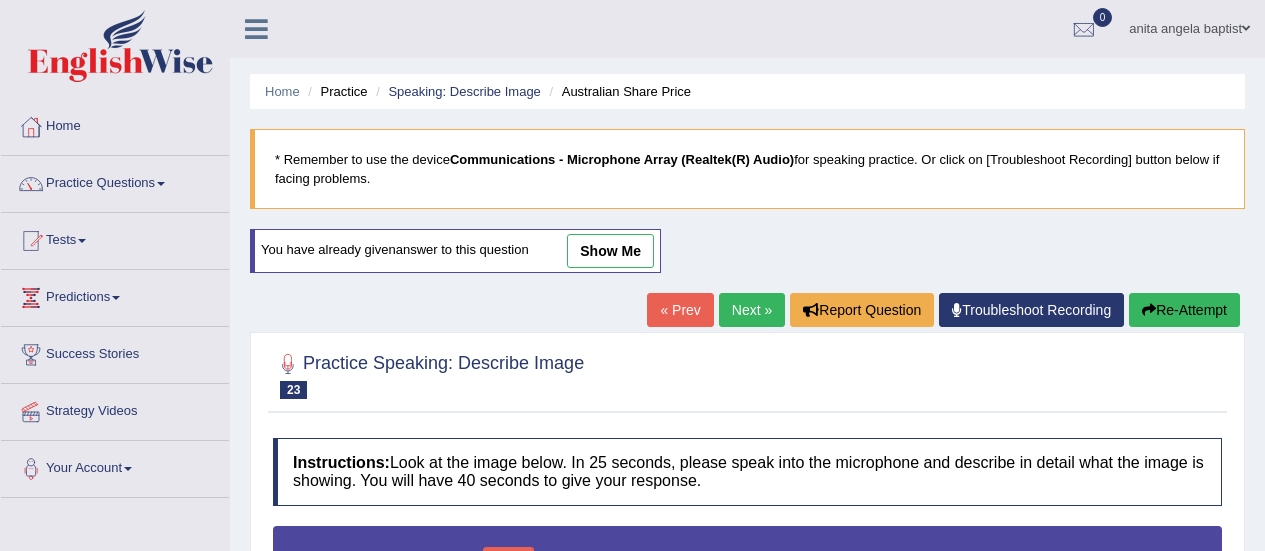 scroll, scrollTop: 350, scrollLeft: 0, axis: vertical 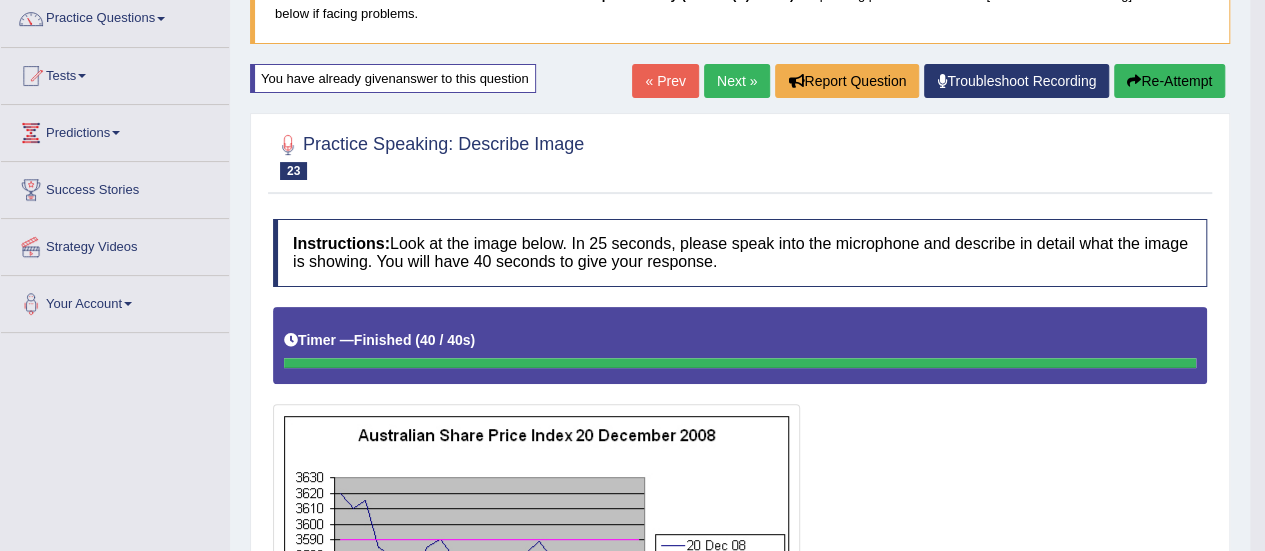 click on "Re-Attempt" at bounding box center [1169, 81] 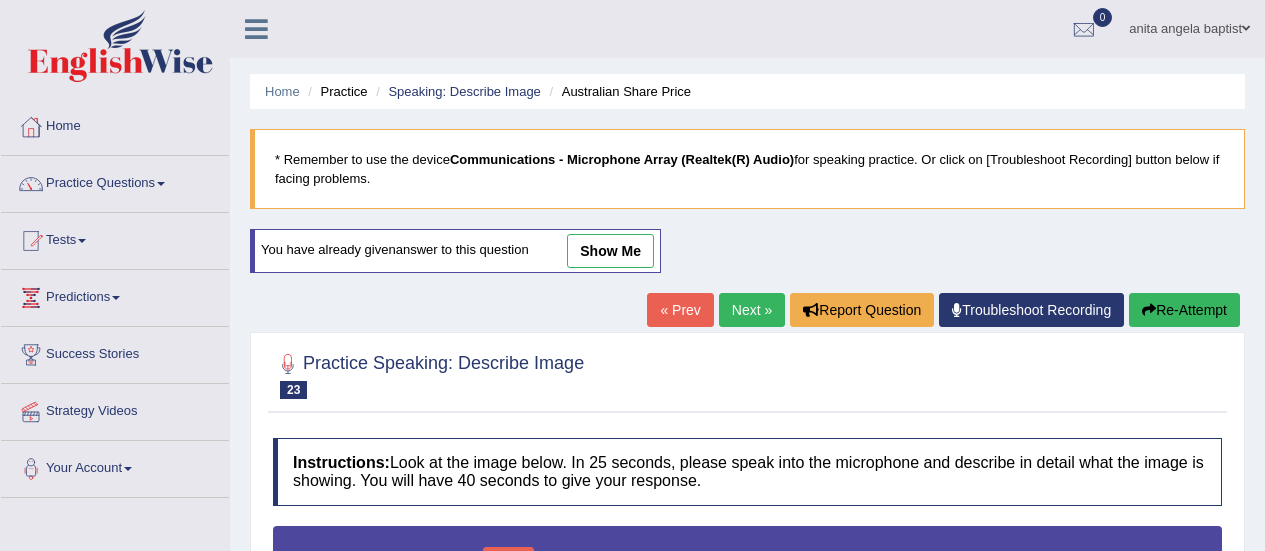 scroll, scrollTop: 171, scrollLeft: 0, axis: vertical 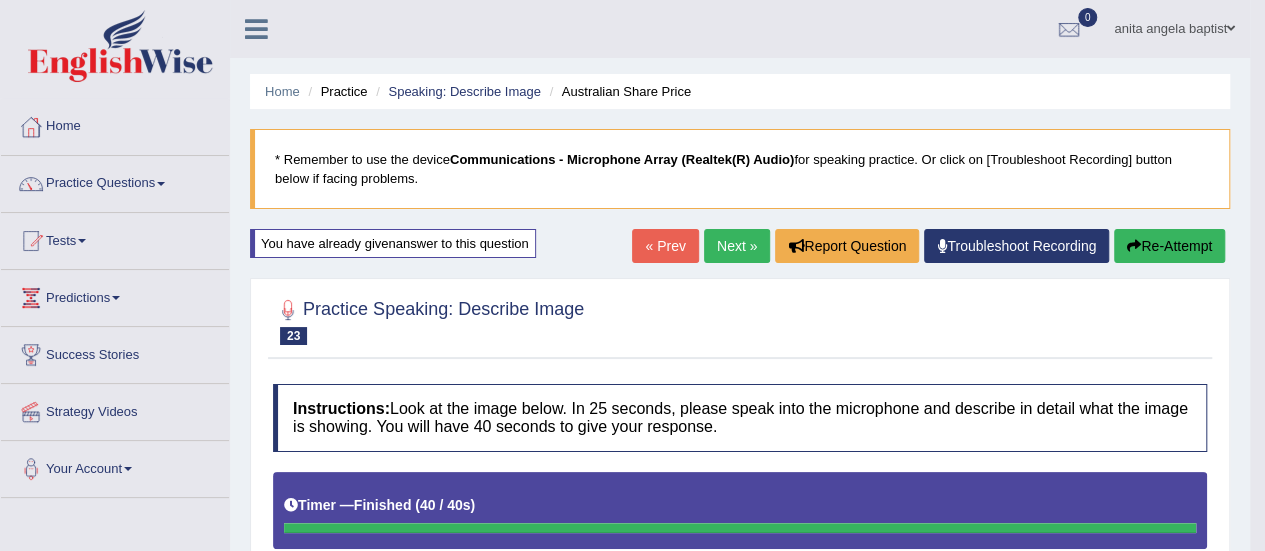 click on "Next »" at bounding box center (737, 246) 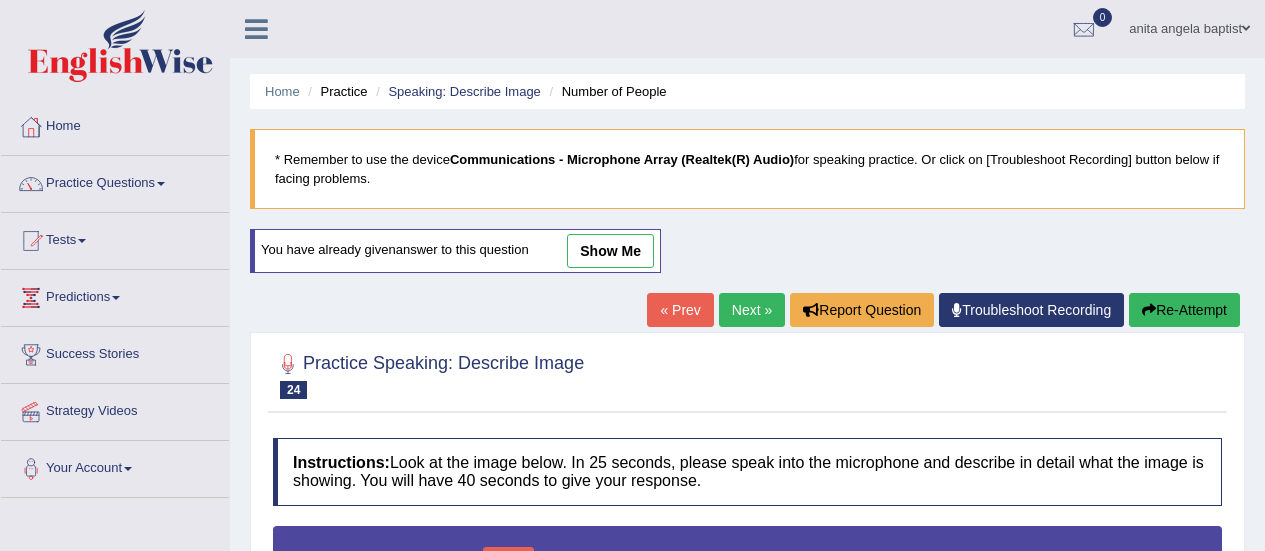 scroll, scrollTop: 585, scrollLeft: 0, axis: vertical 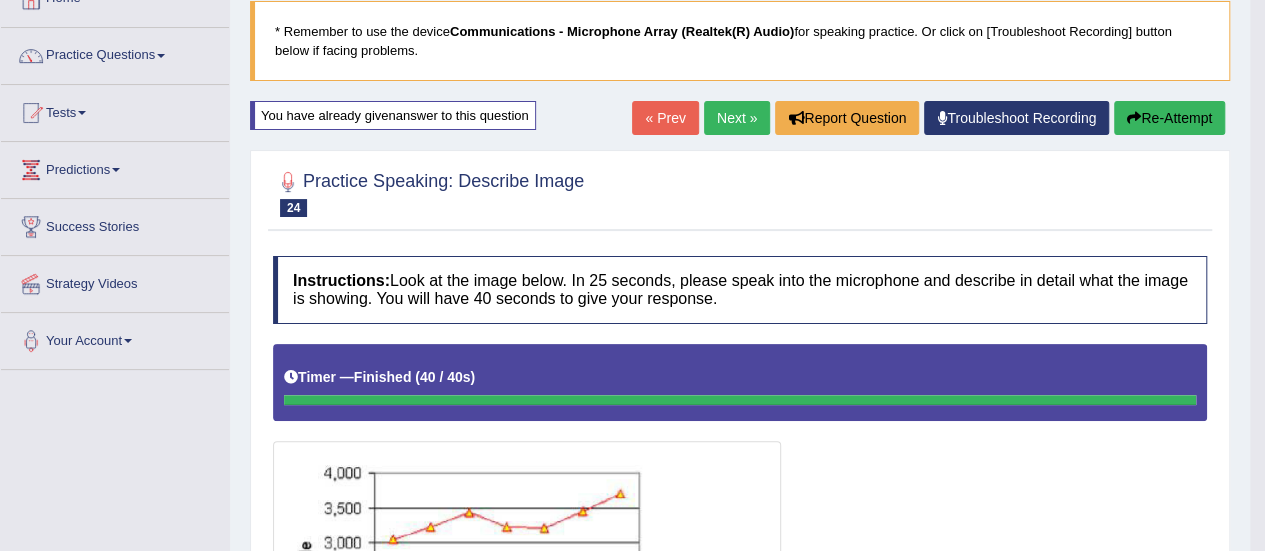 click on "Re-Attempt" at bounding box center [1169, 118] 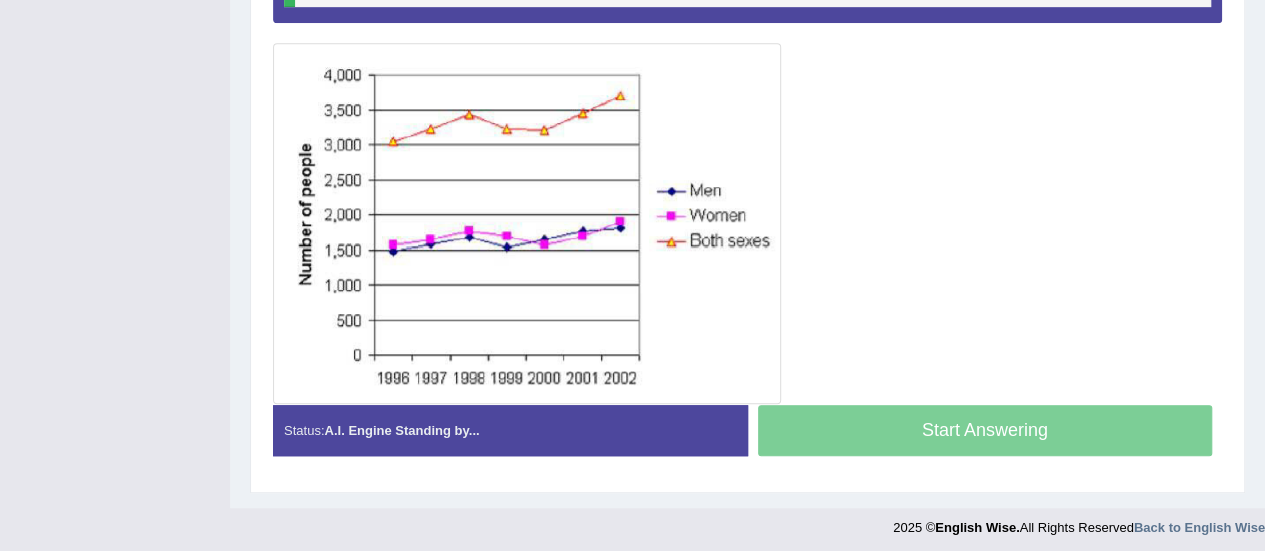 scroll, scrollTop: 0, scrollLeft: 0, axis: both 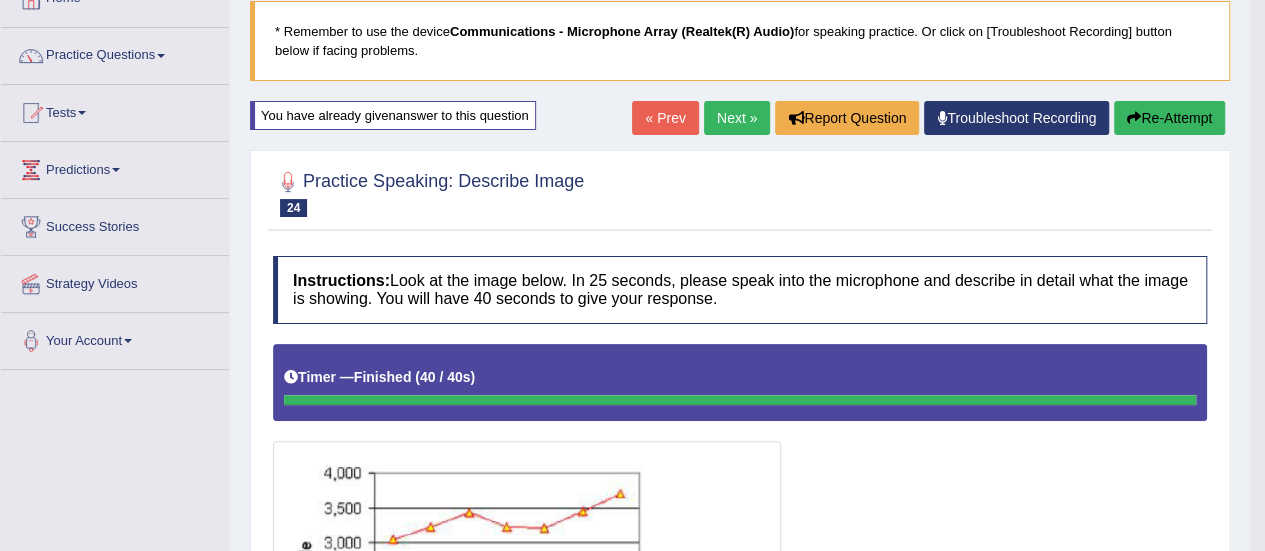 click on "Re-Attempt" at bounding box center [1169, 118] 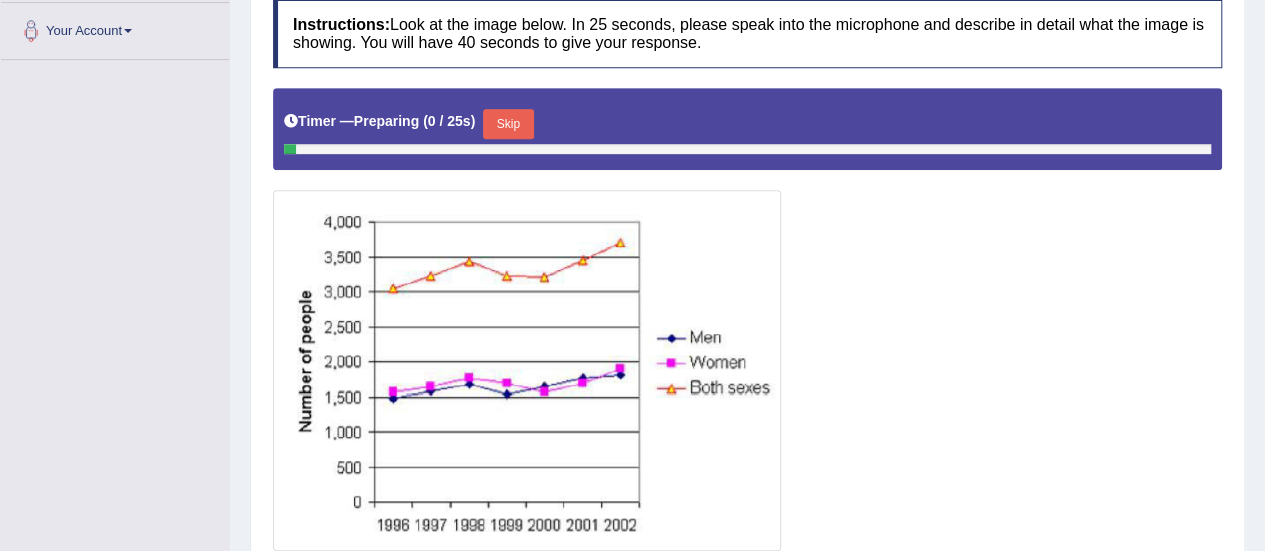 scroll, scrollTop: 482, scrollLeft: 0, axis: vertical 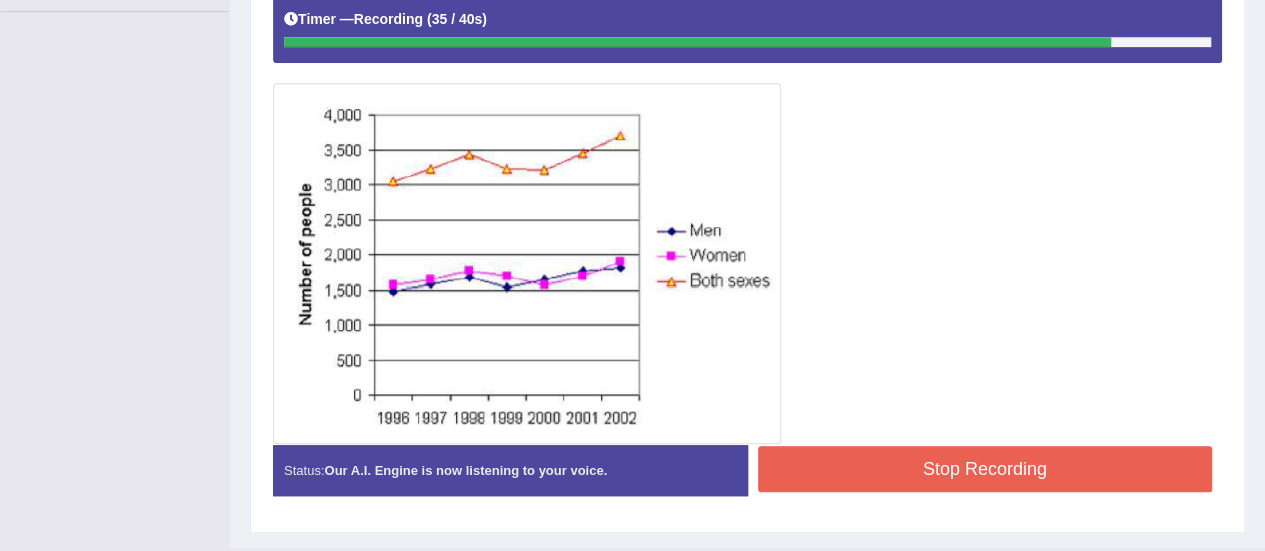 click at bounding box center [527, 263] 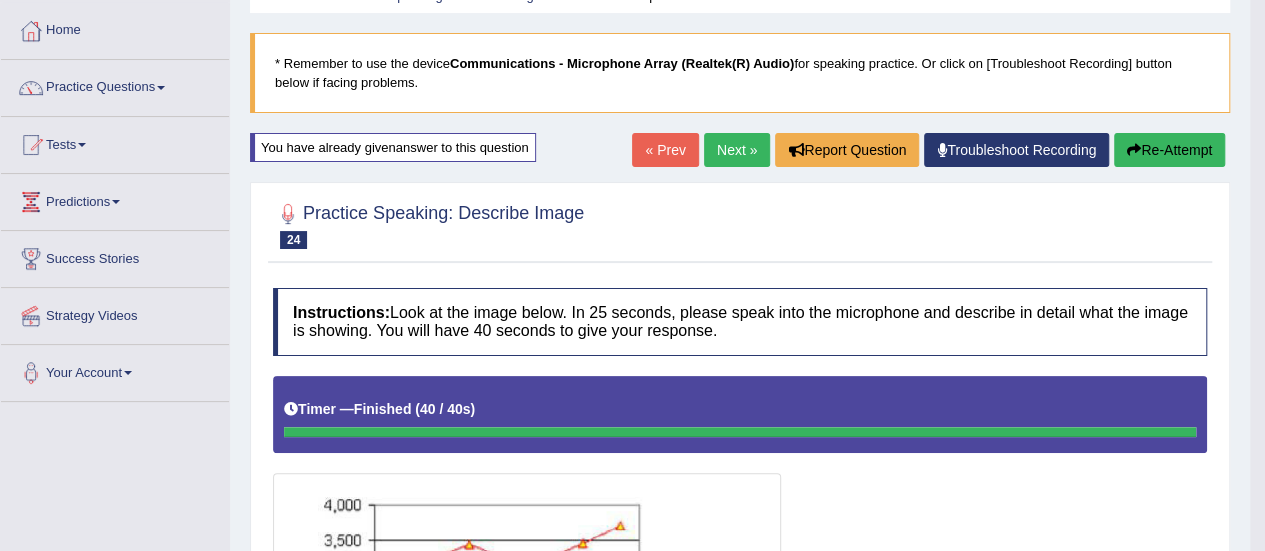 scroll, scrollTop: 86, scrollLeft: 0, axis: vertical 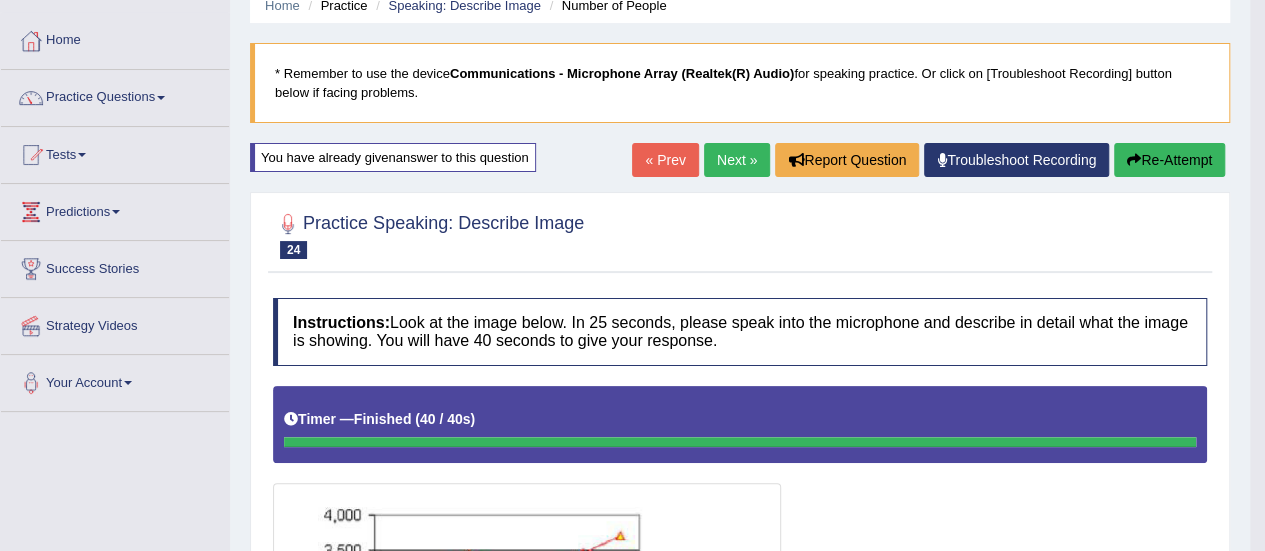 click on "Re-Attempt" at bounding box center [1169, 160] 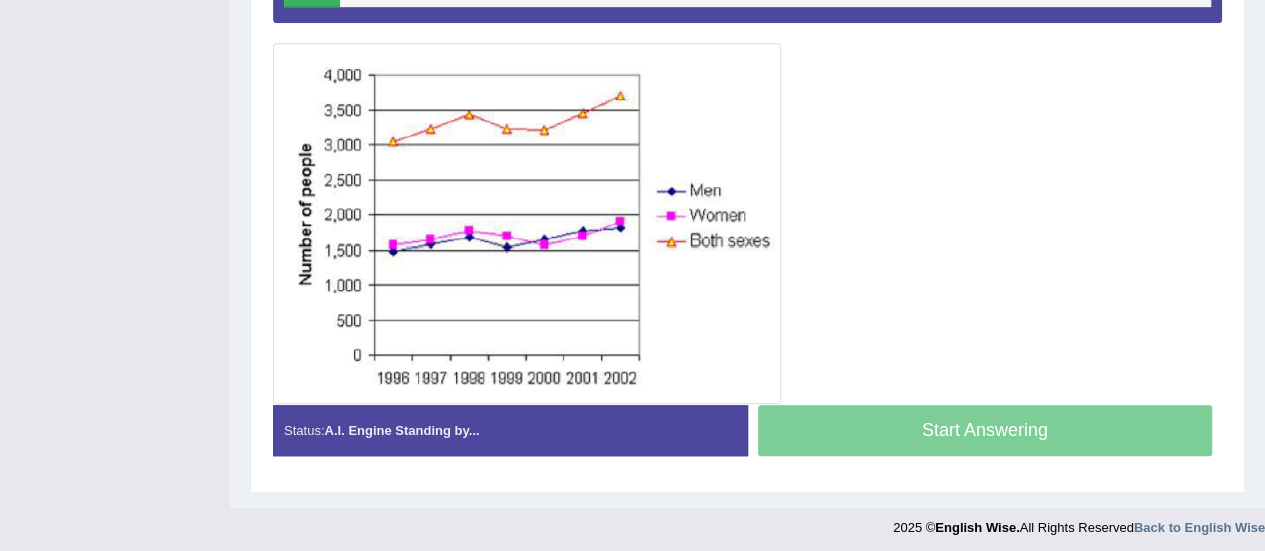 scroll, scrollTop: 585, scrollLeft: 0, axis: vertical 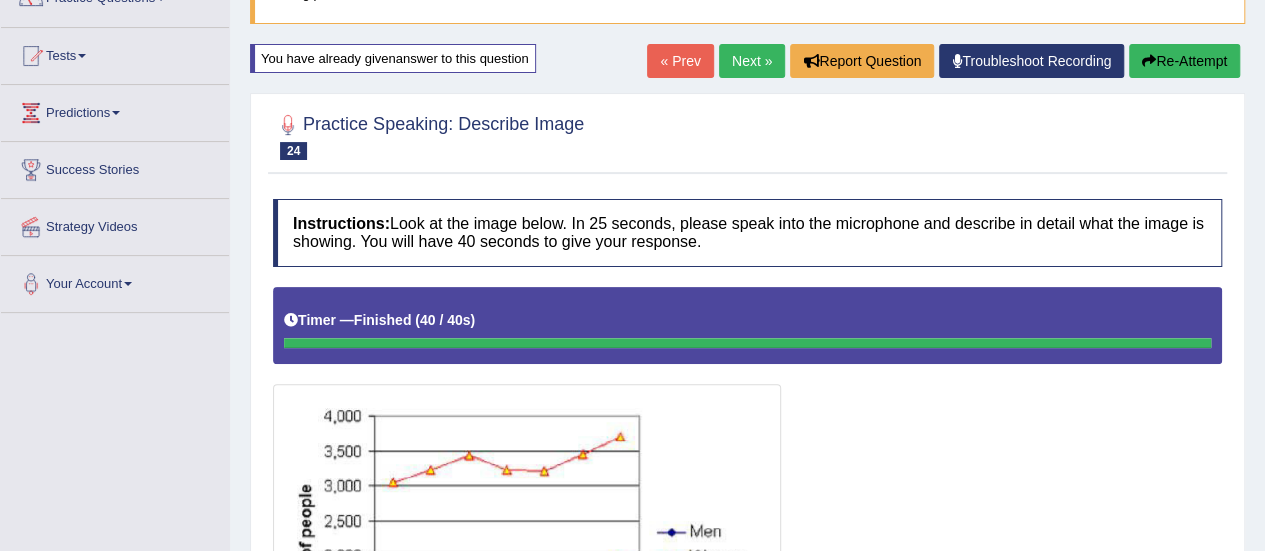 click on "Next »" at bounding box center (752, 61) 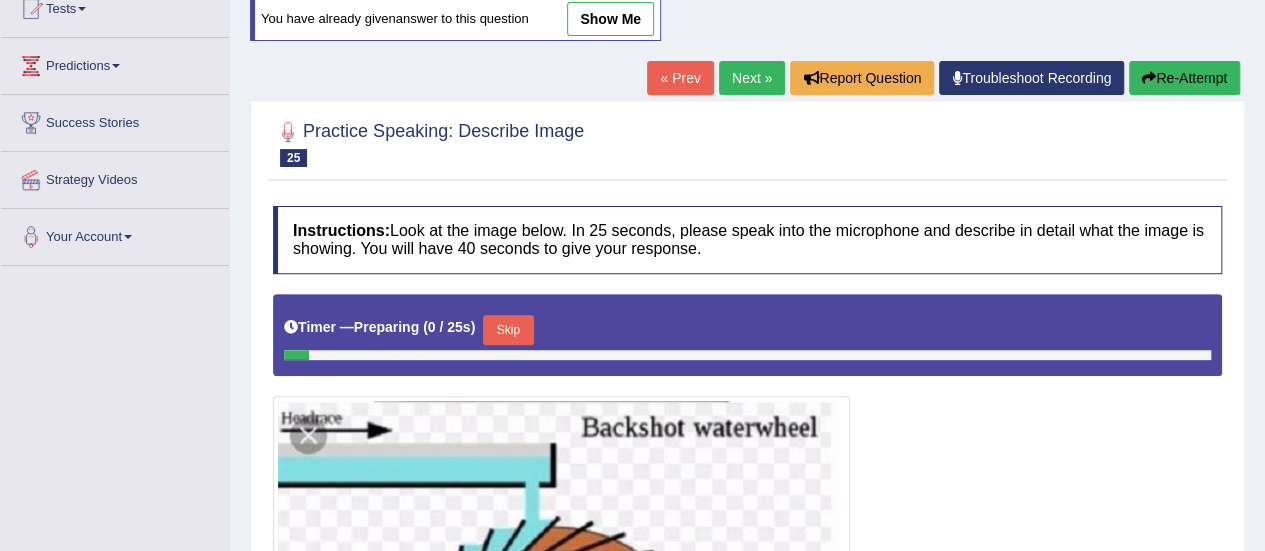 scroll, scrollTop: 148, scrollLeft: 0, axis: vertical 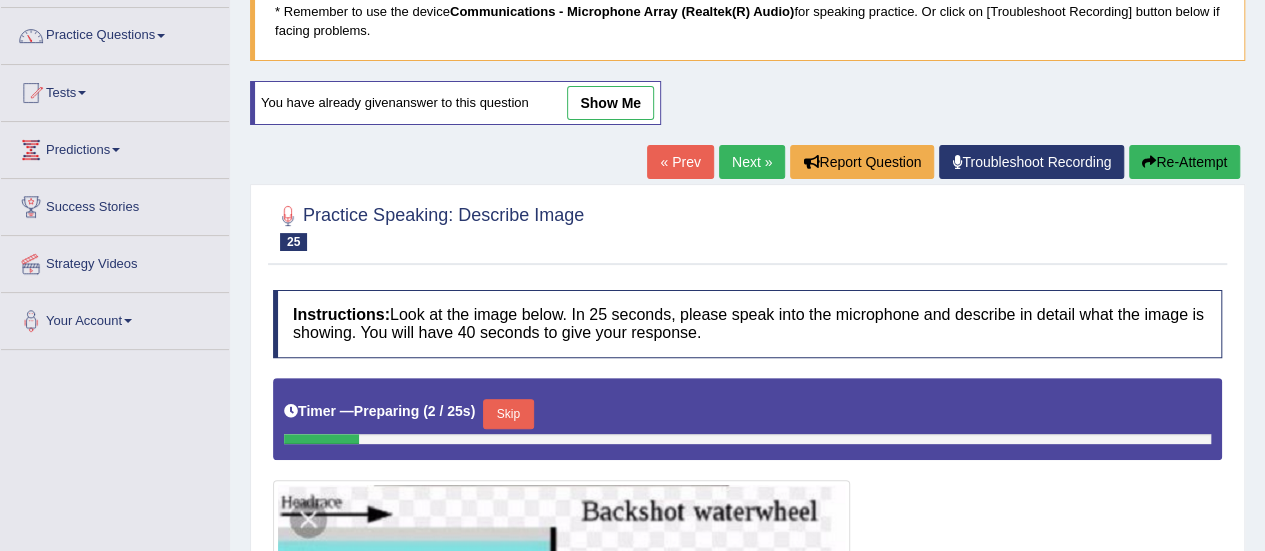 click on "Next »" at bounding box center [752, 162] 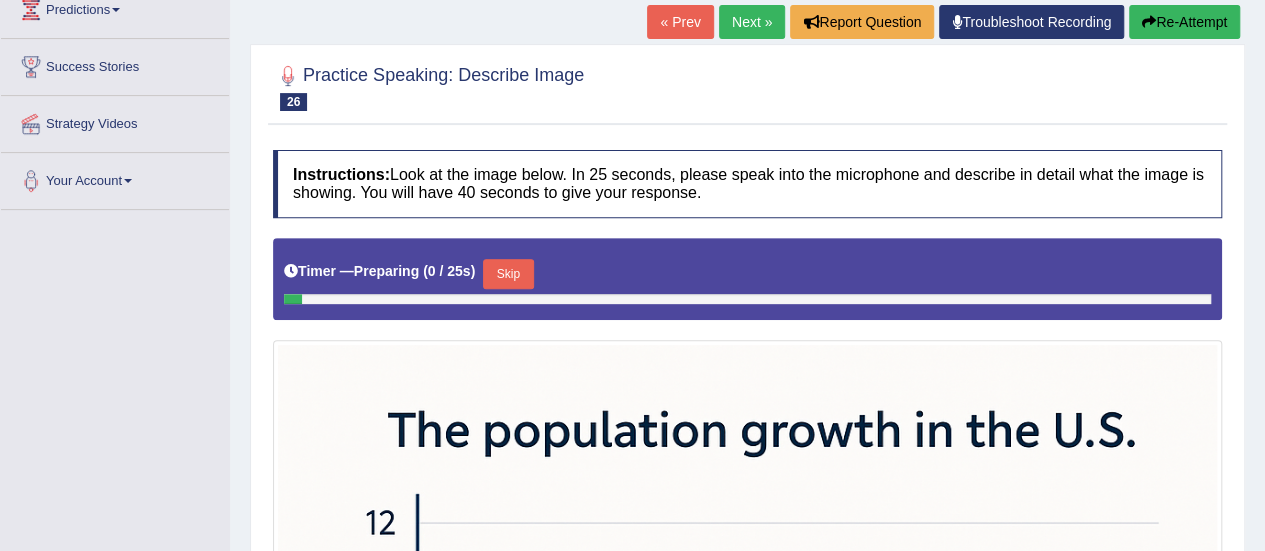 scroll, scrollTop: 0, scrollLeft: 0, axis: both 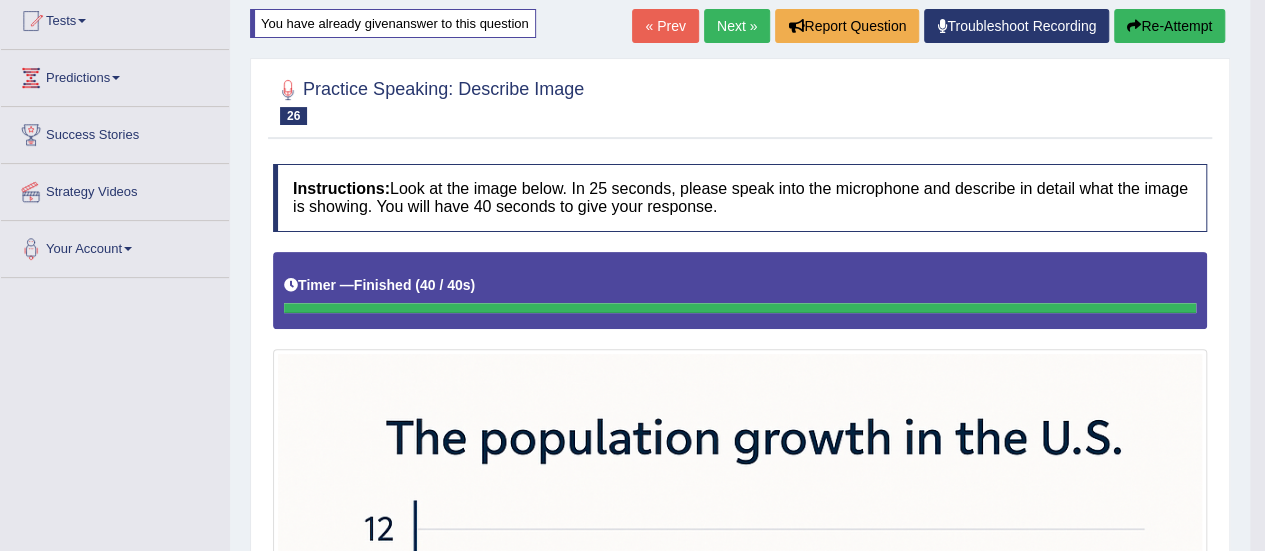 click on "Re-Attempt" at bounding box center (1169, 26) 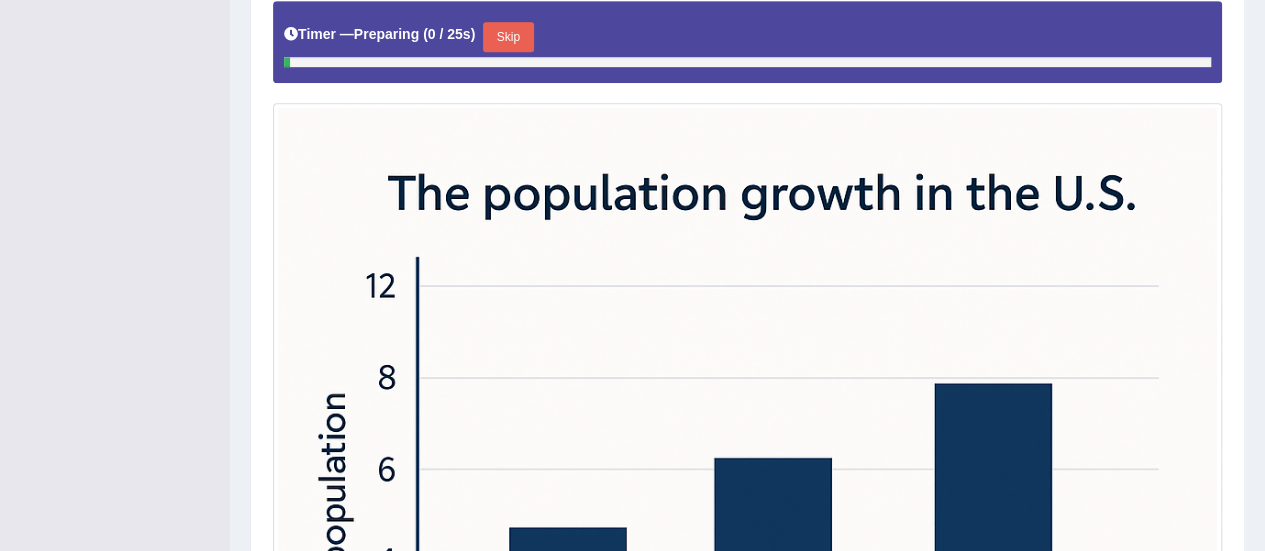 scroll, scrollTop: 594, scrollLeft: 0, axis: vertical 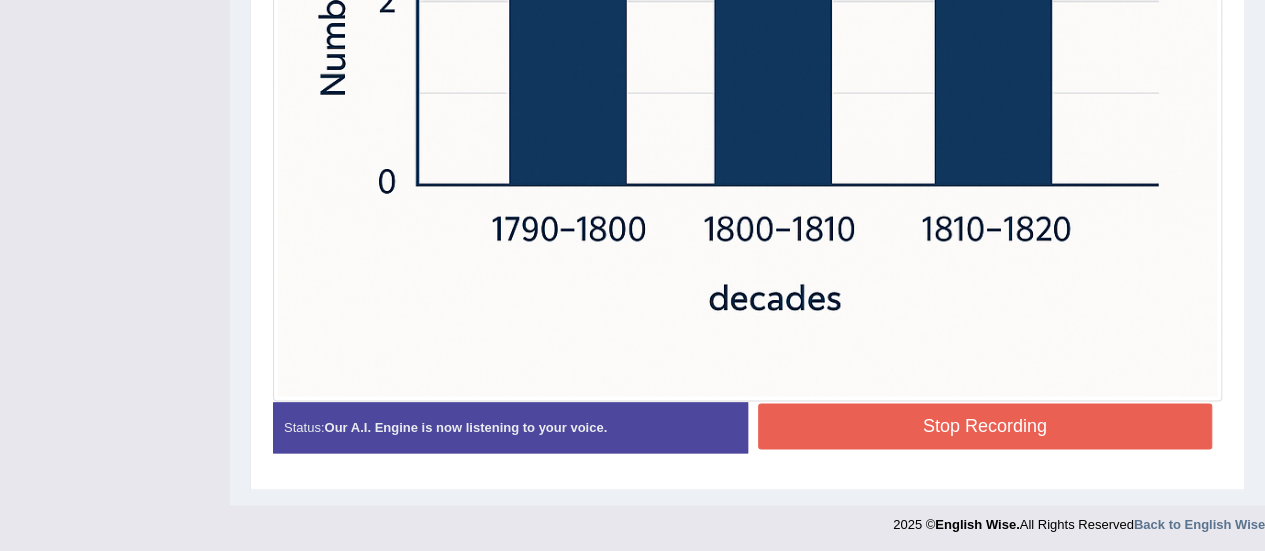 click on "Stop Recording" at bounding box center (985, 426) 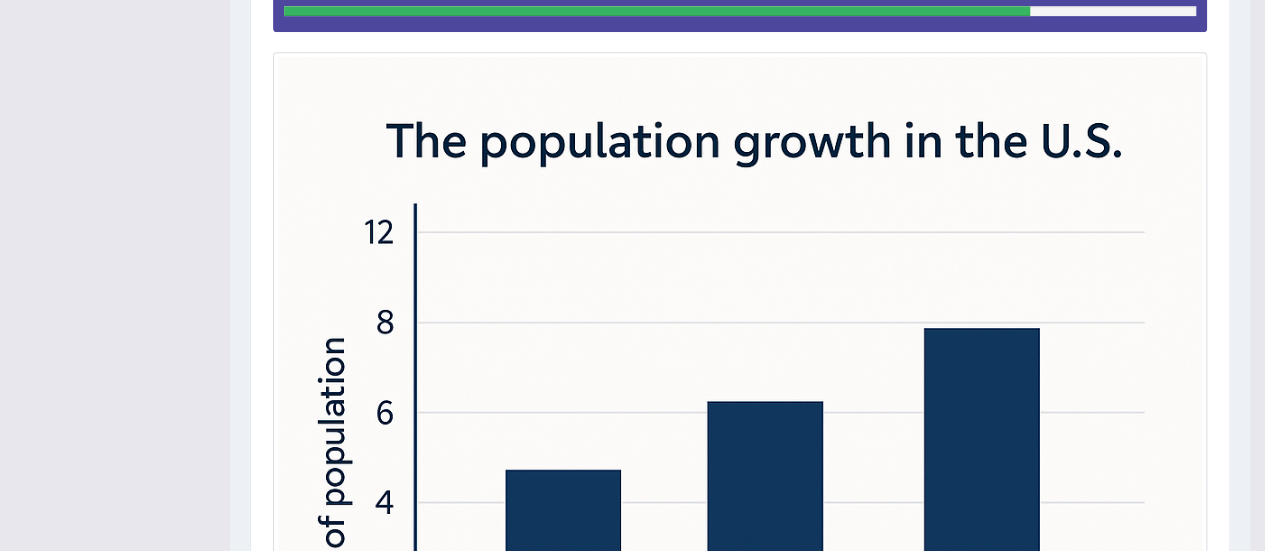 scroll, scrollTop: 217, scrollLeft: 0, axis: vertical 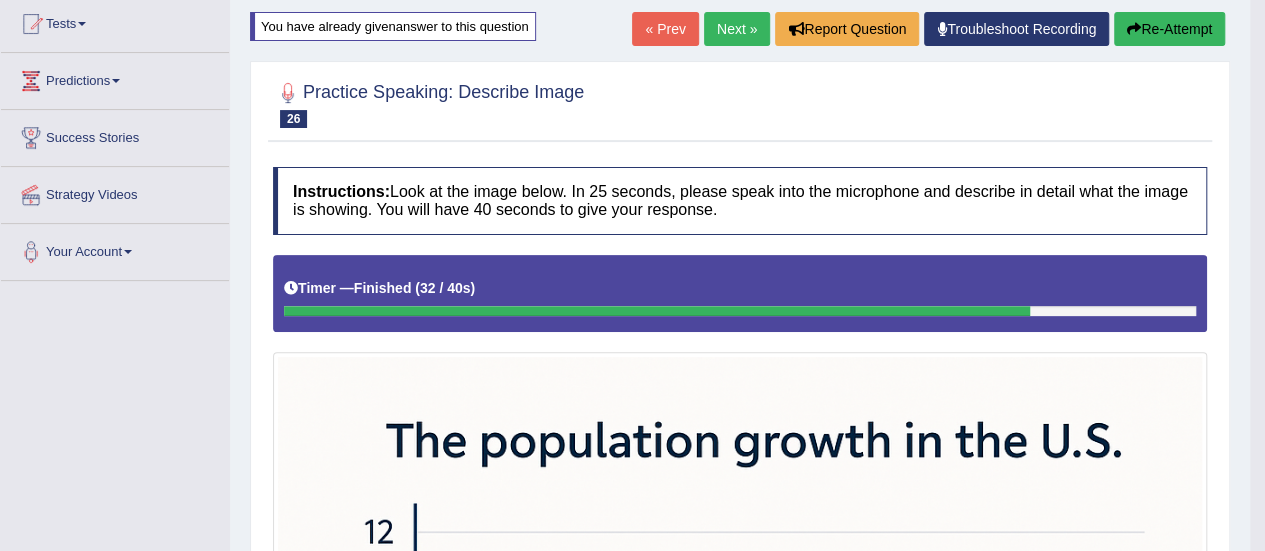 click on "Re-Attempt" at bounding box center (1169, 29) 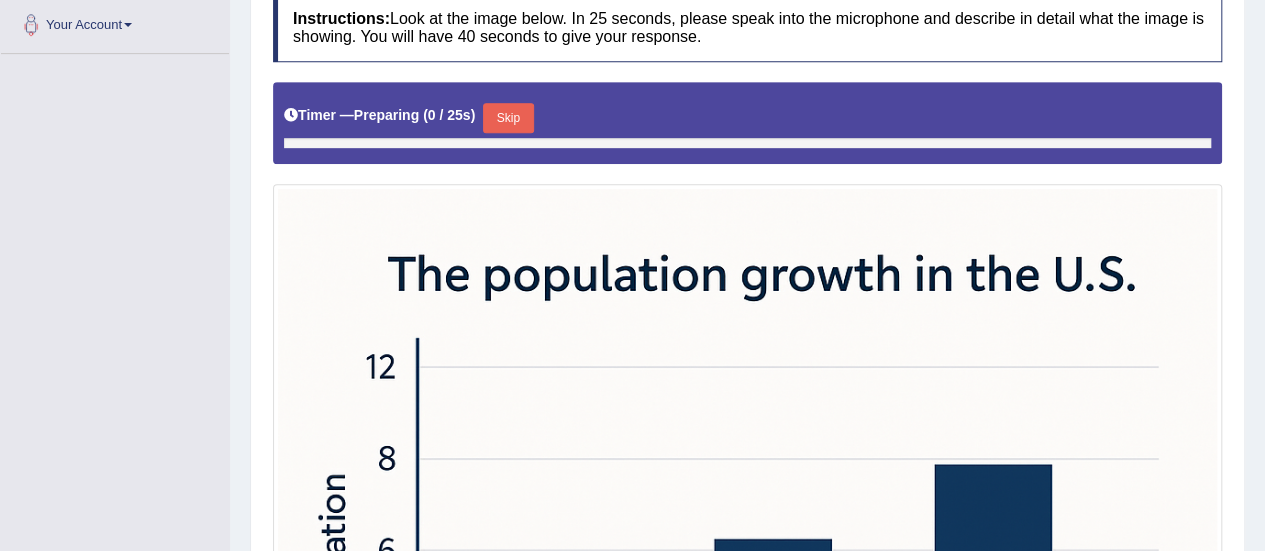 scroll, scrollTop: 0, scrollLeft: 0, axis: both 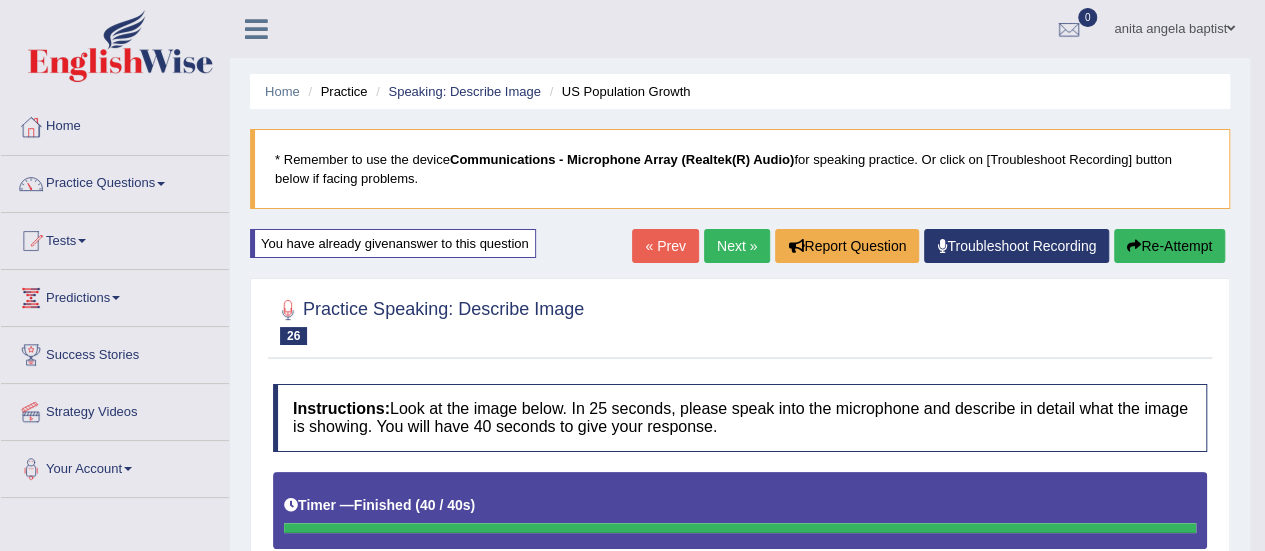click on "Next »" at bounding box center (737, 246) 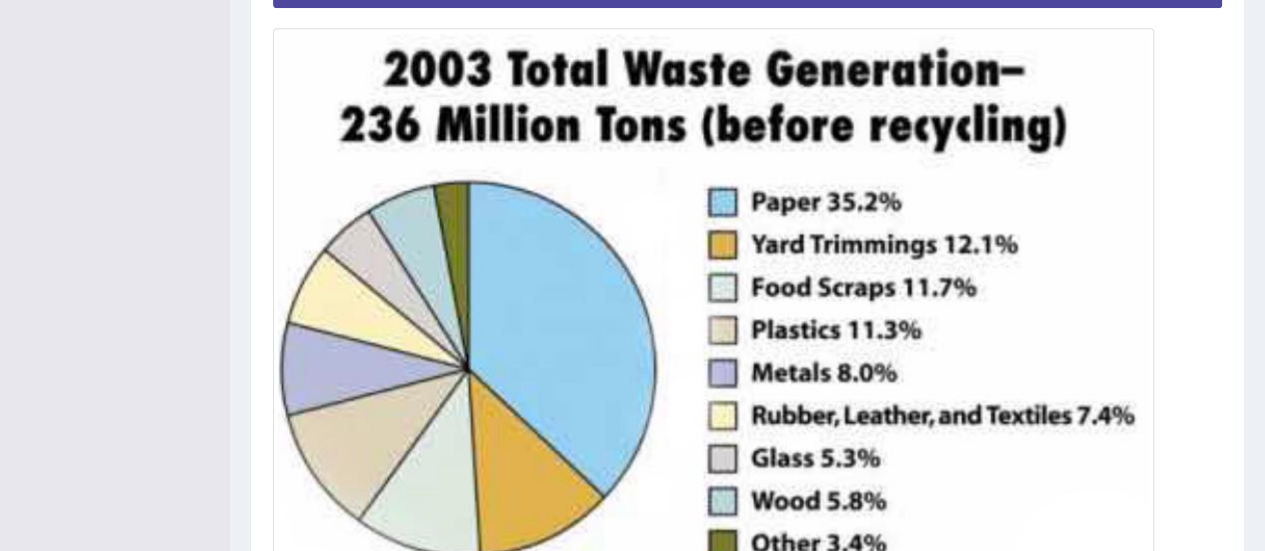 scroll, scrollTop: 0, scrollLeft: 0, axis: both 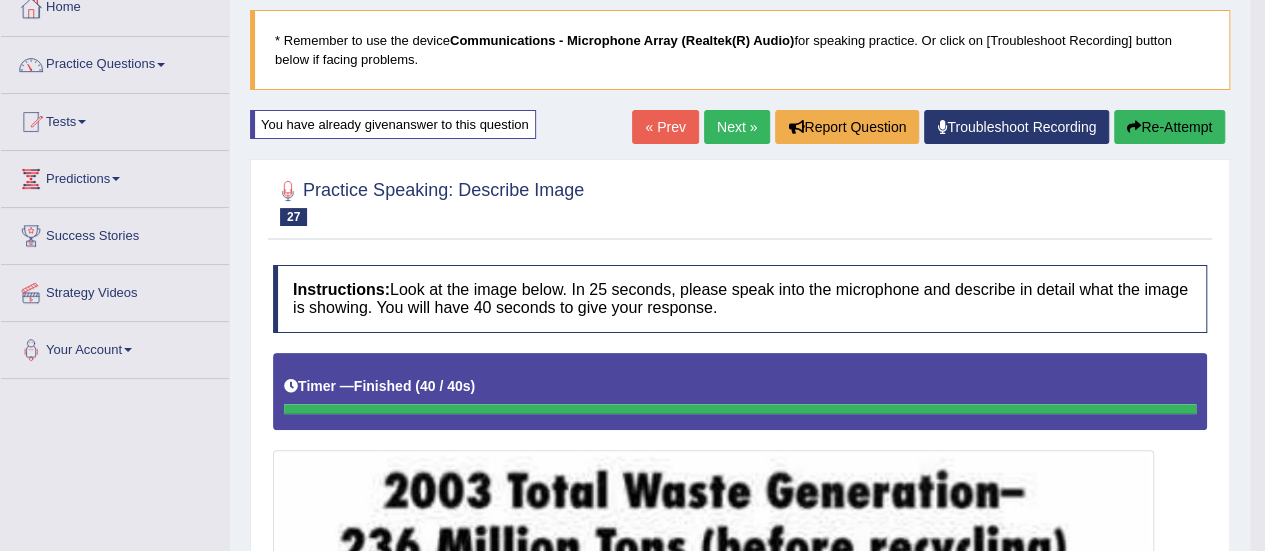 click on "Re-Attempt" at bounding box center [1169, 127] 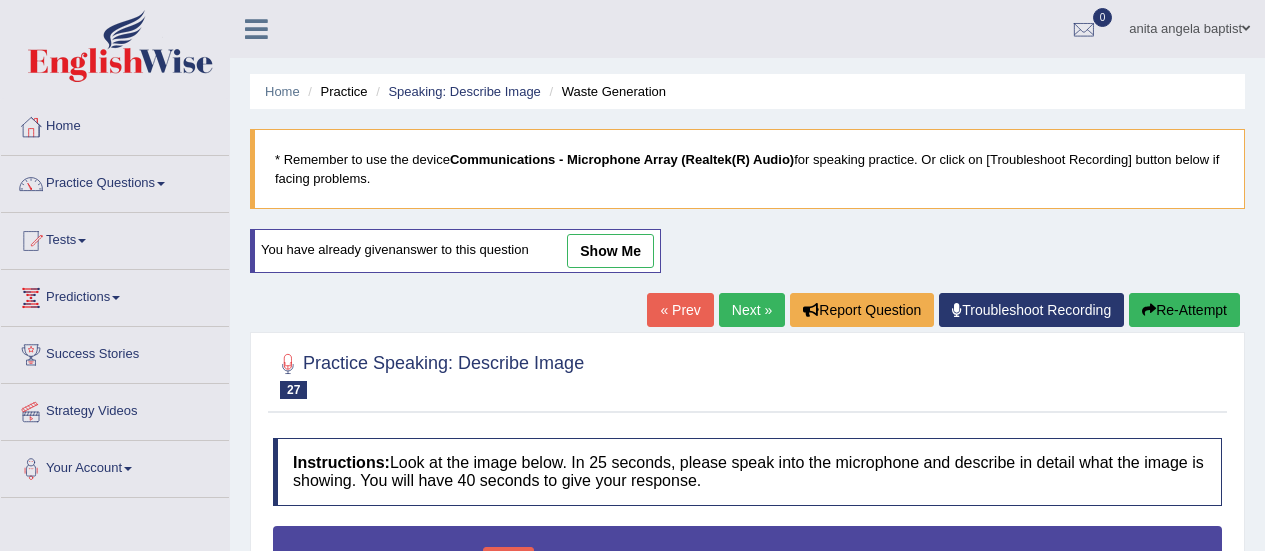 scroll, scrollTop: 323, scrollLeft: 0, axis: vertical 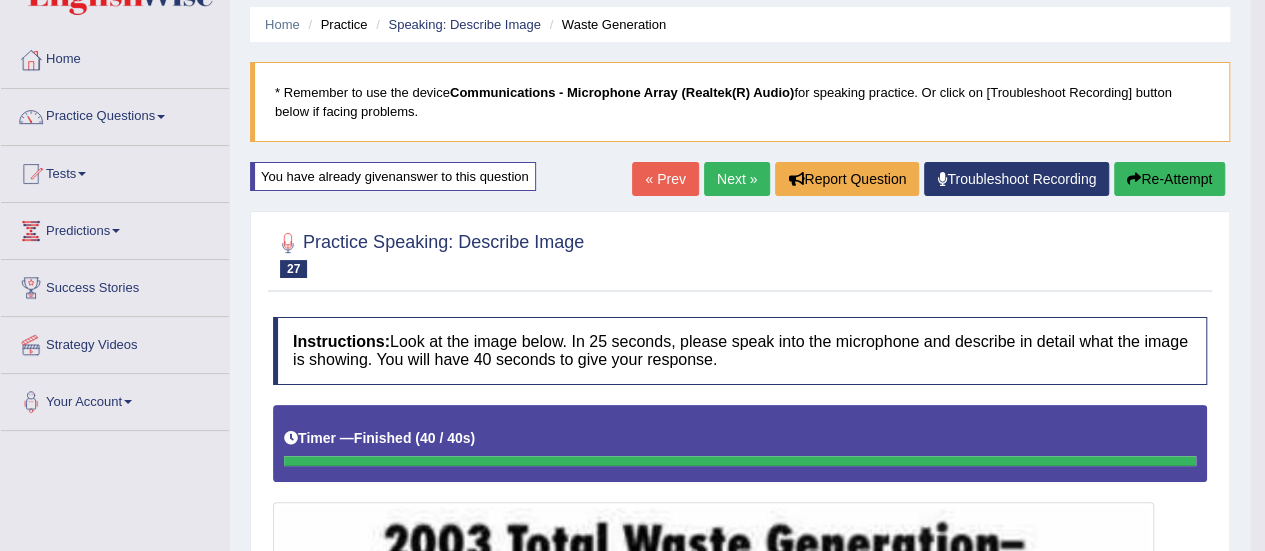 click on "Re-Attempt" at bounding box center [1169, 179] 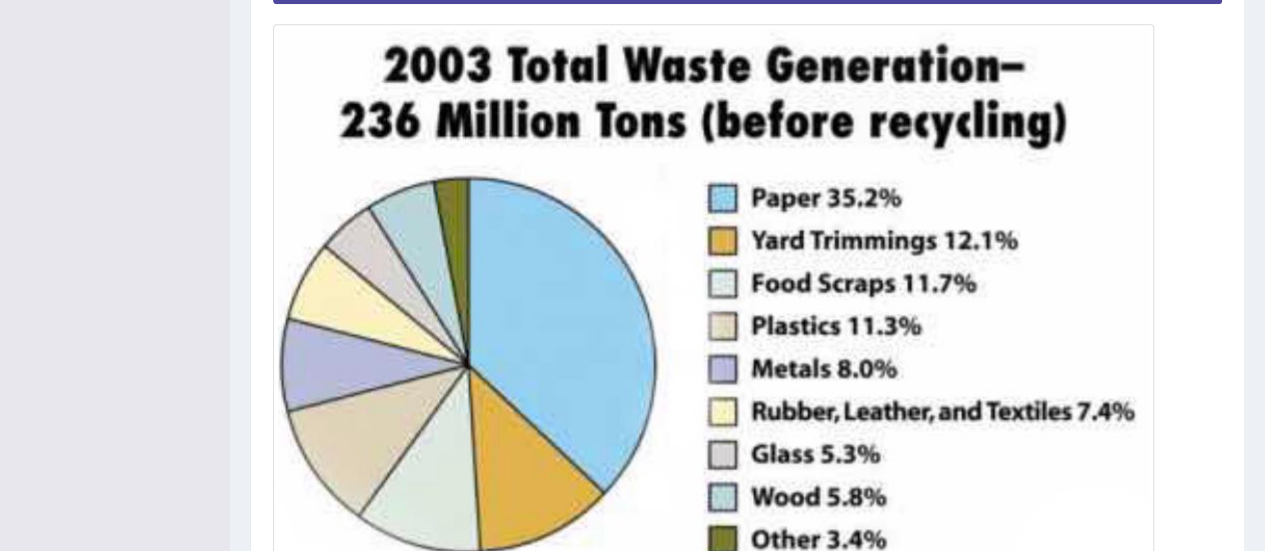 scroll, scrollTop: 0, scrollLeft: 0, axis: both 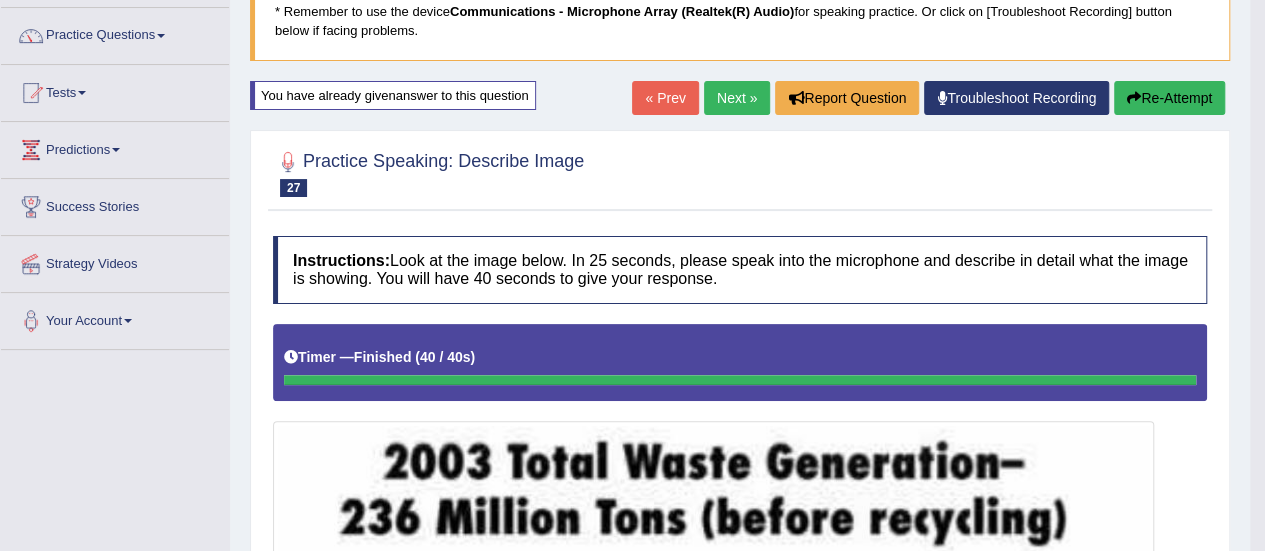 click on "Next »" at bounding box center (737, 98) 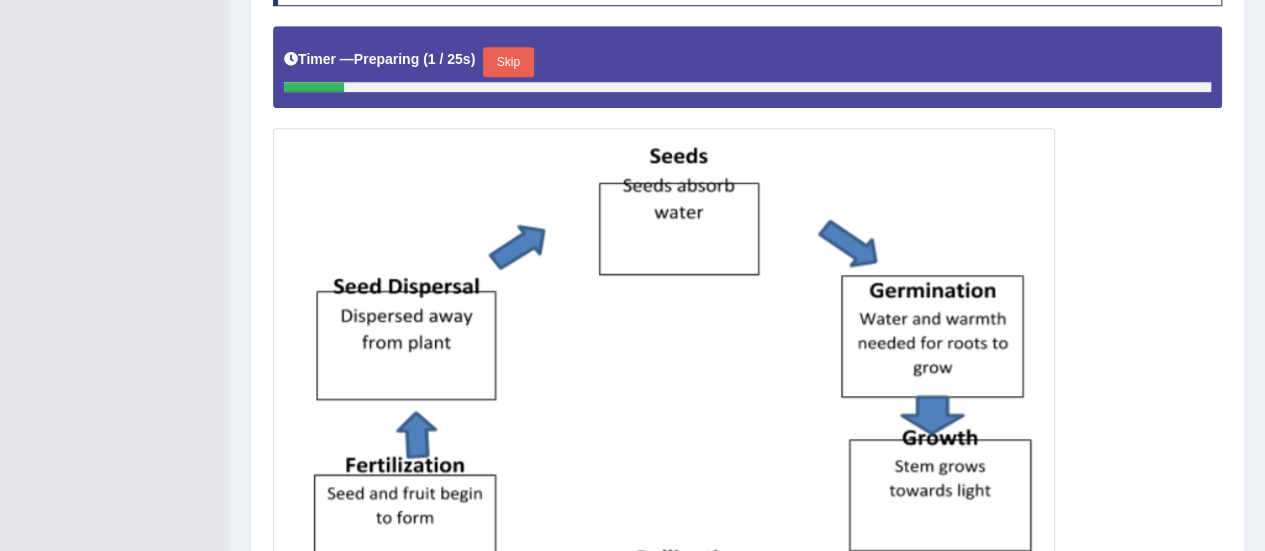 scroll, scrollTop: 500, scrollLeft: 0, axis: vertical 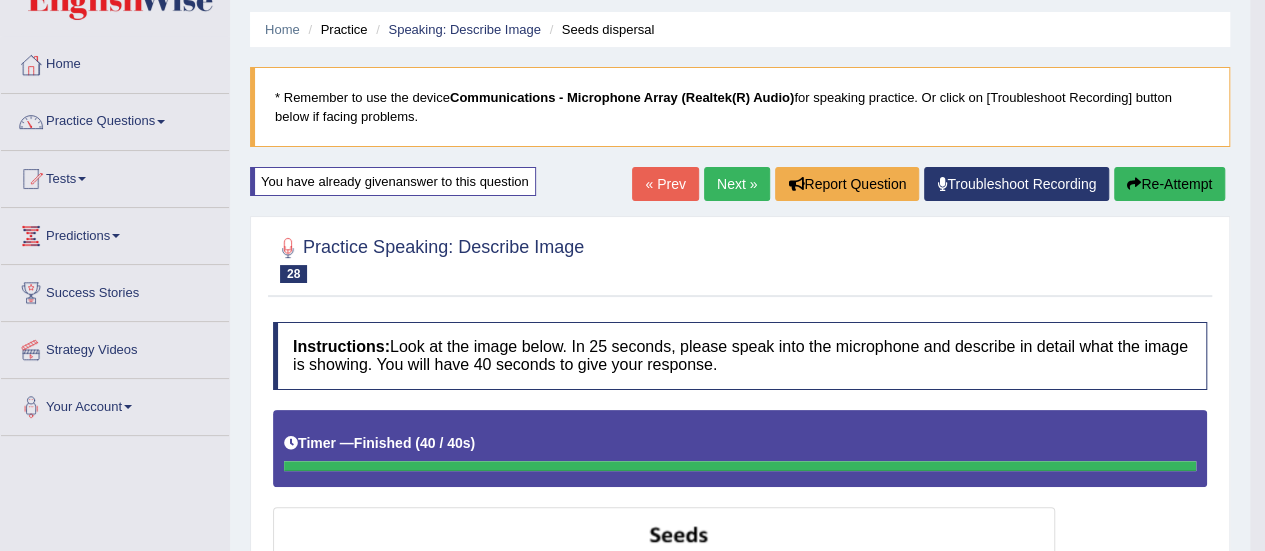 click on "Next »" at bounding box center [737, 184] 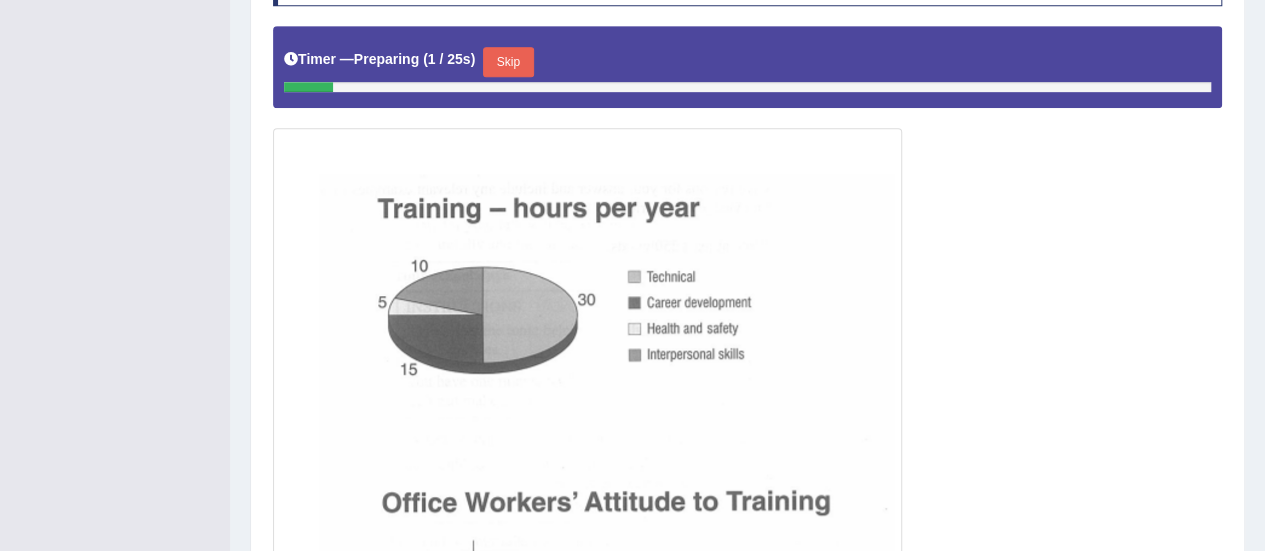 scroll, scrollTop: 500, scrollLeft: 0, axis: vertical 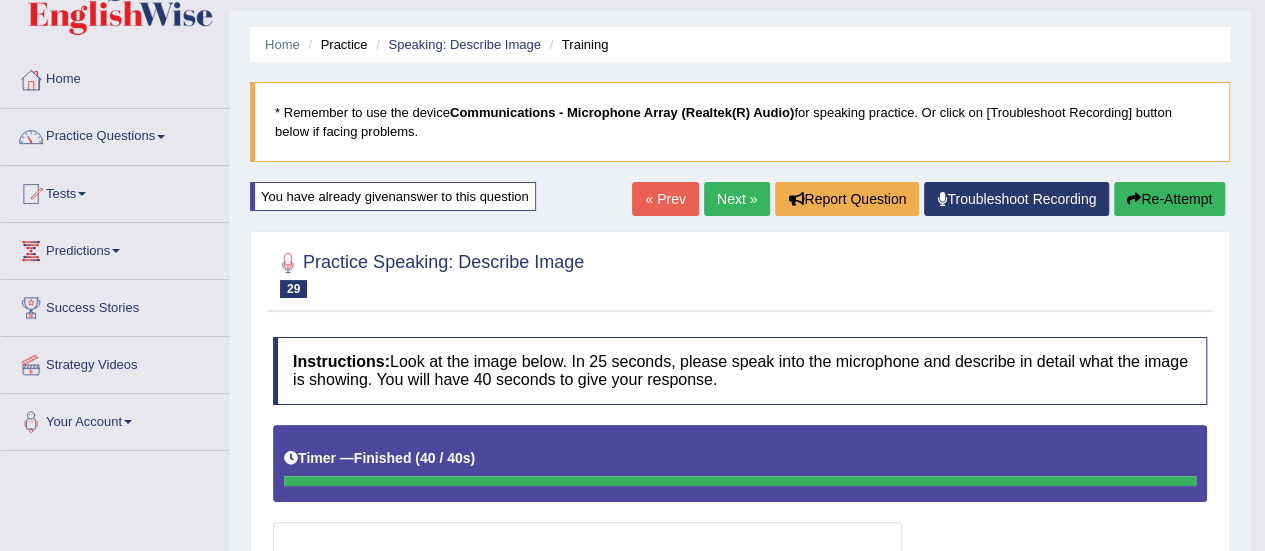 click on "Next »" at bounding box center [737, 199] 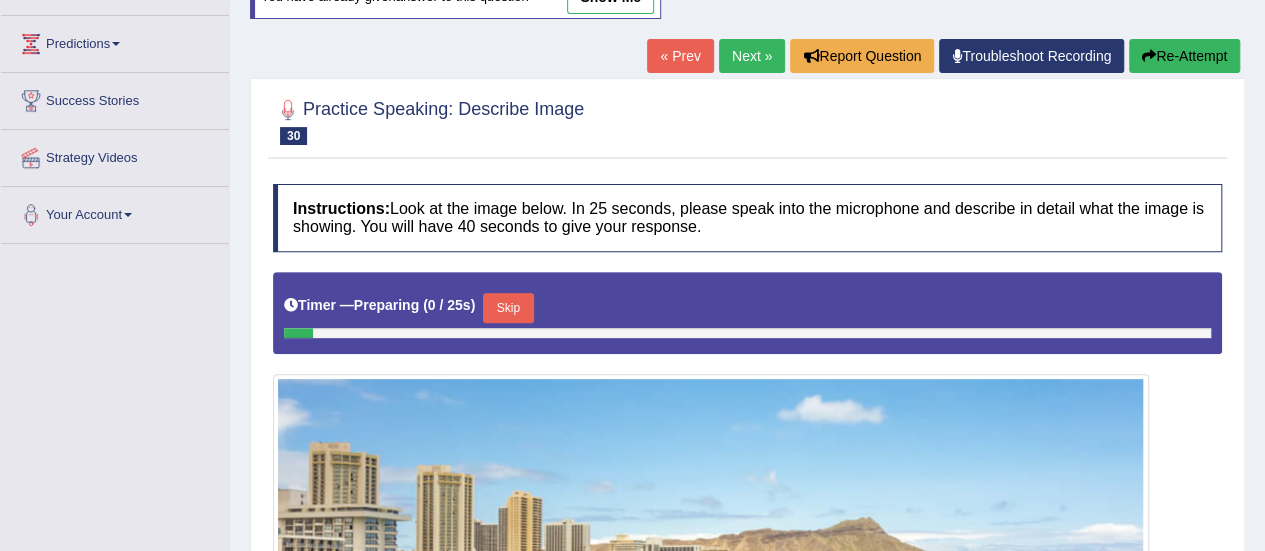 scroll, scrollTop: 0, scrollLeft: 0, axis: both 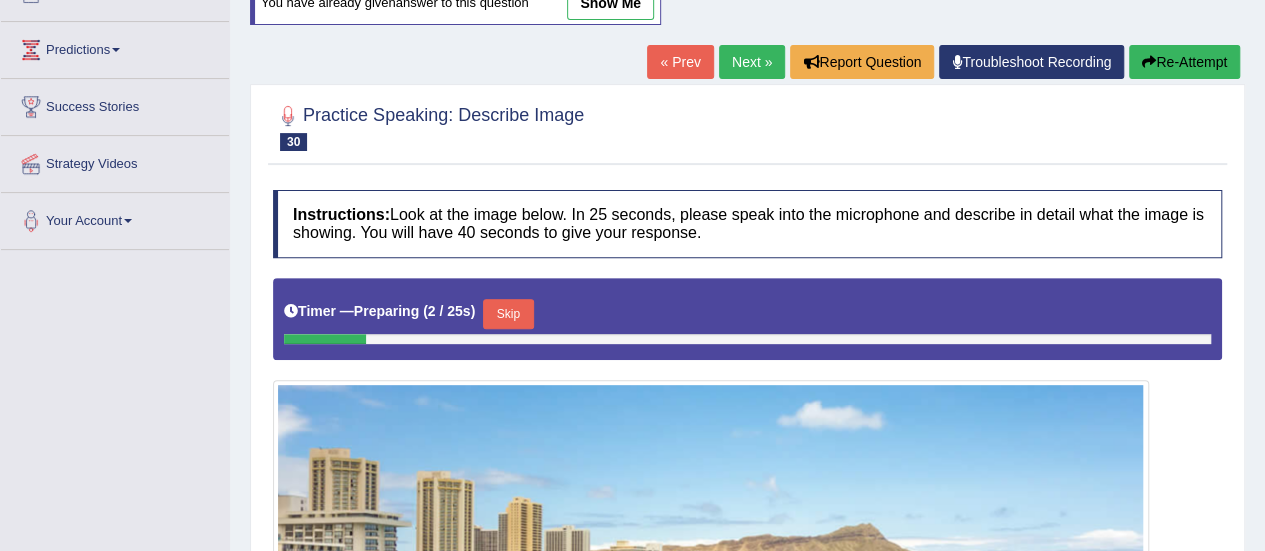 click on "Next »" at bounding box center [752, 62] 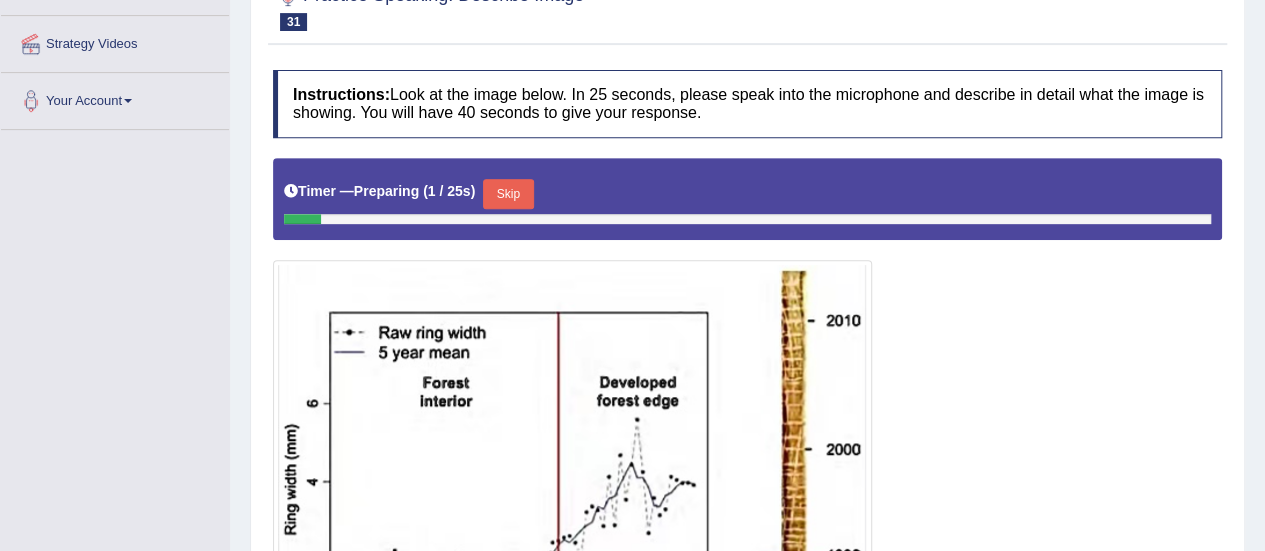 scroll, scrollTop: 315, scrollLeft: 0, axis: vertical 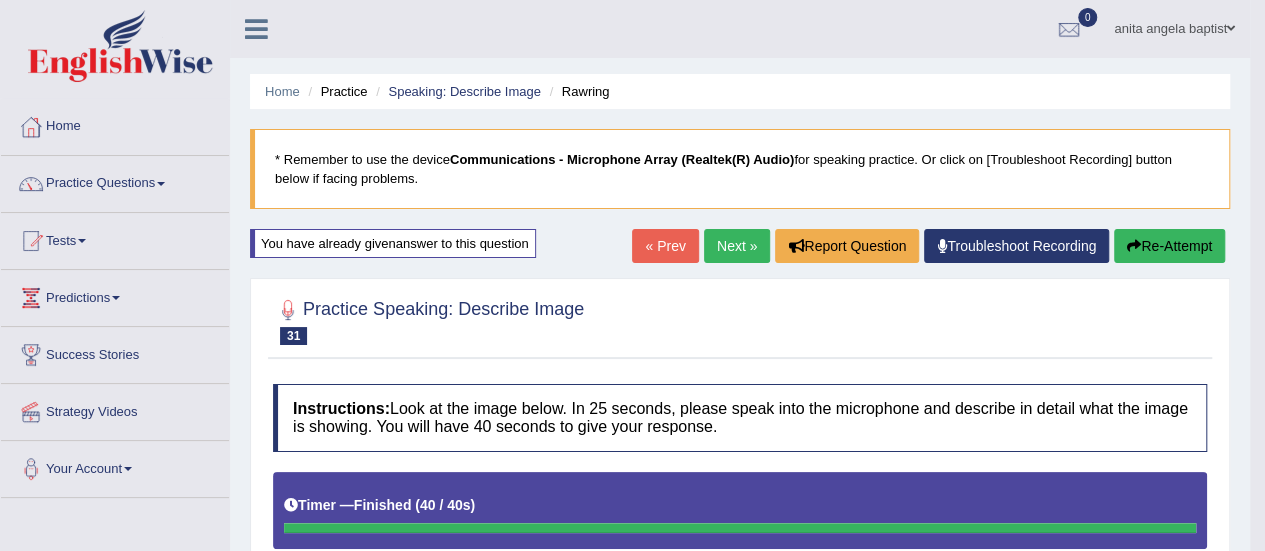 click on "Next »" at bounding box center (737, 246) 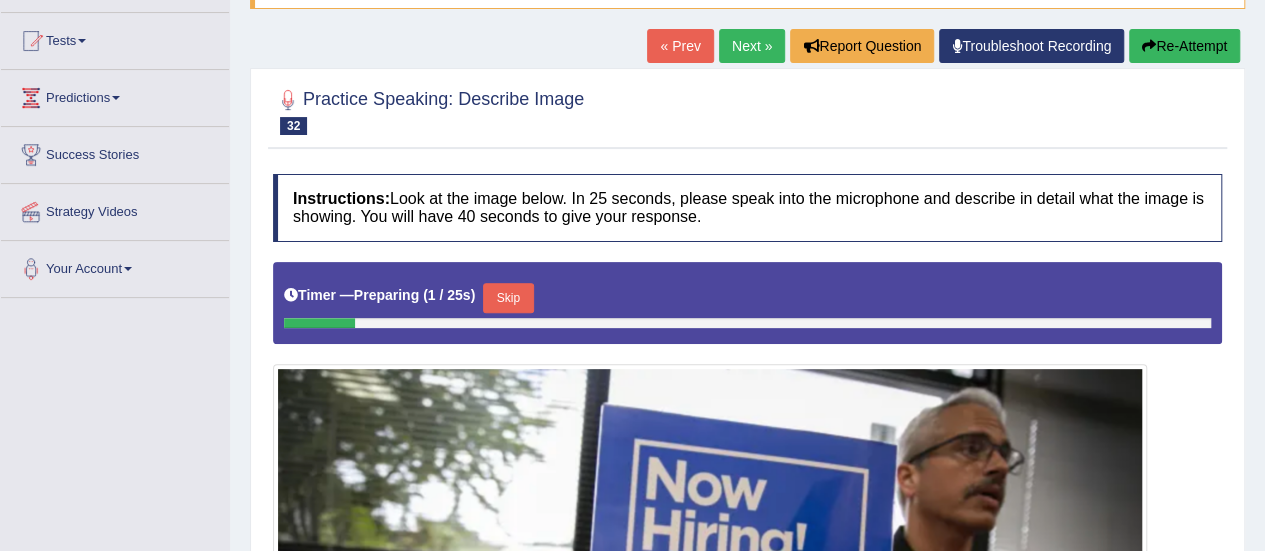 scroll, scrollTop: 200, scrollLeft: 0, axis: vertical 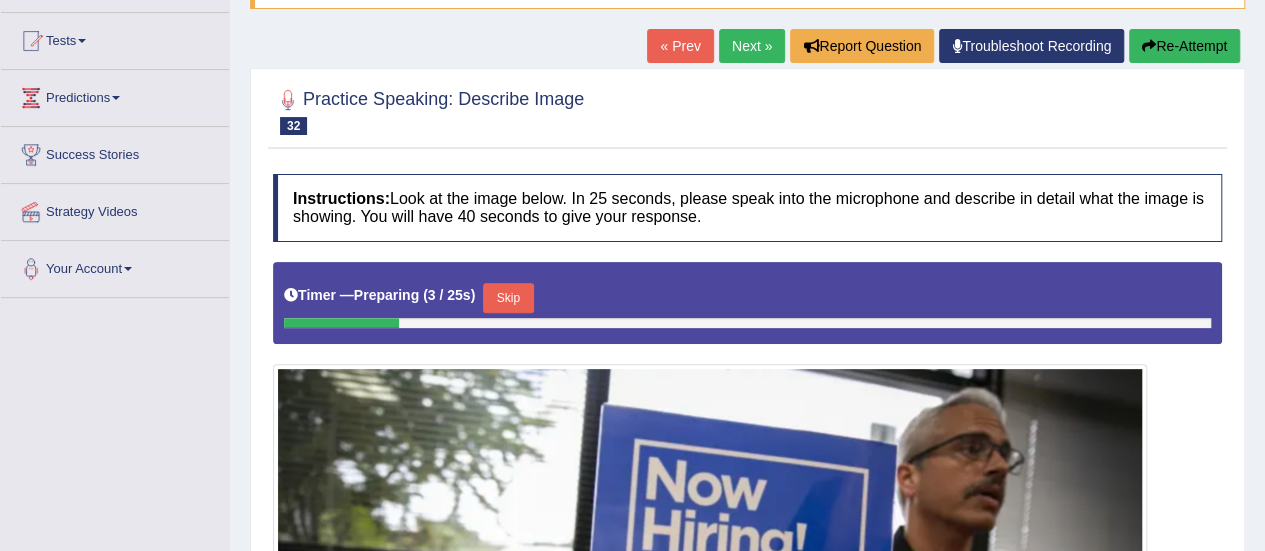 click on "Next »" at bounding box center (752, 46) 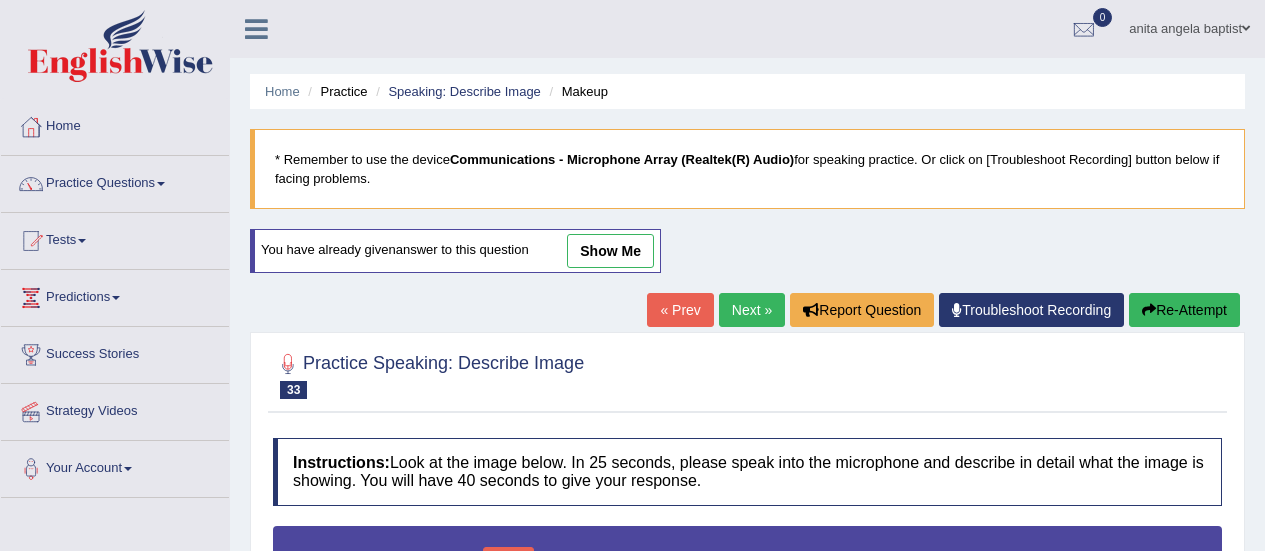 scroll, scrollTop: 500, scrollLeft: 0, axis: vertical 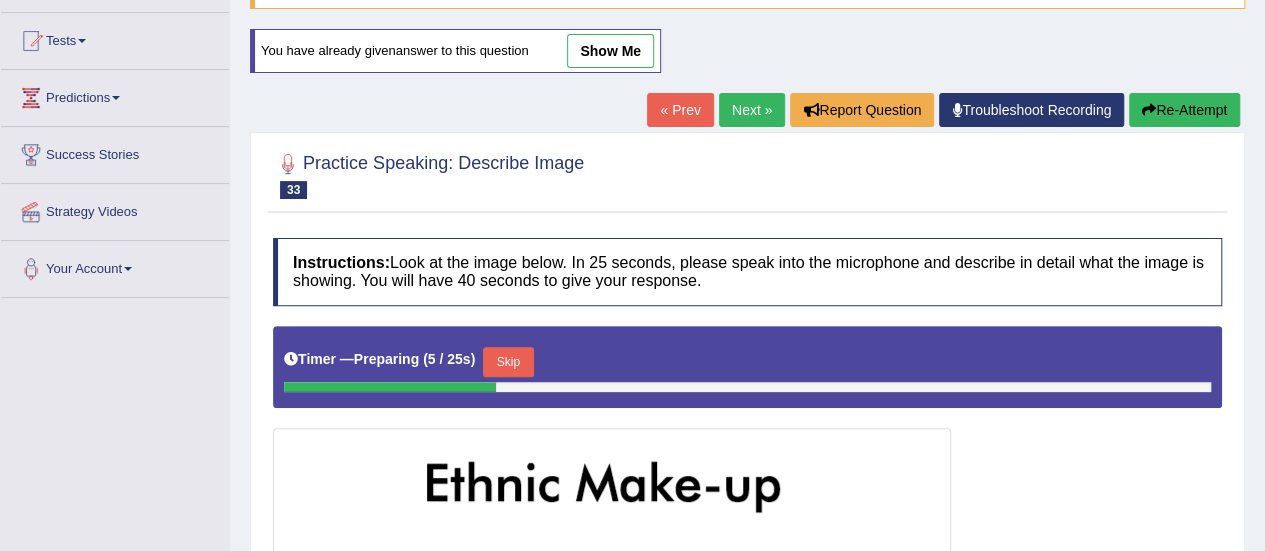 click on "Next »" at bounding box center [752, 110] 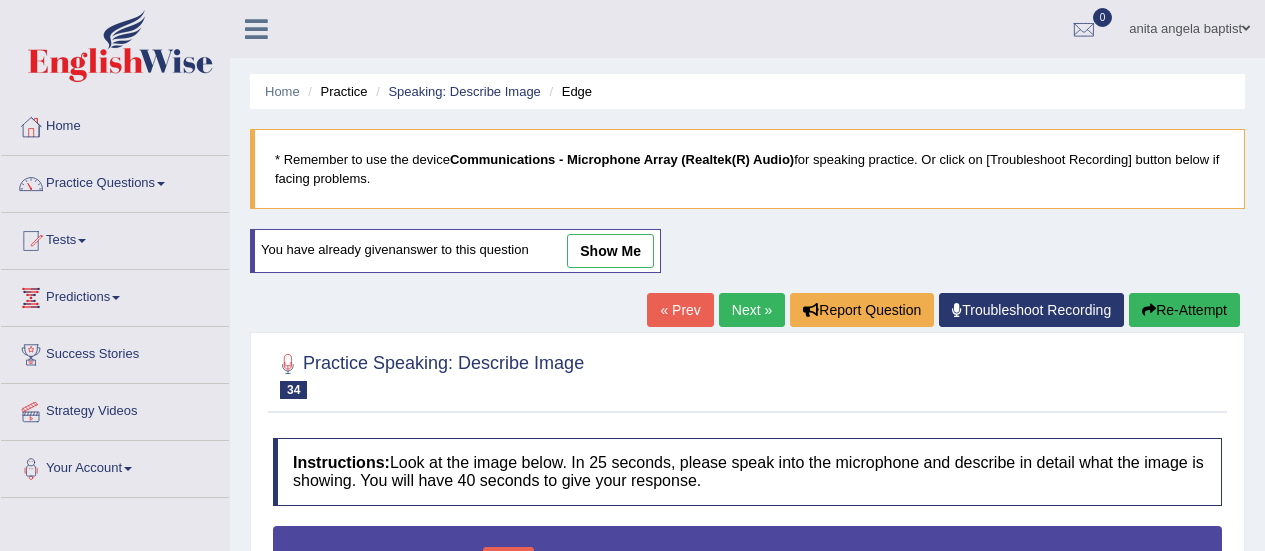 scroll, scrollTop: 300, scrollLeft: 0, axis: vertical 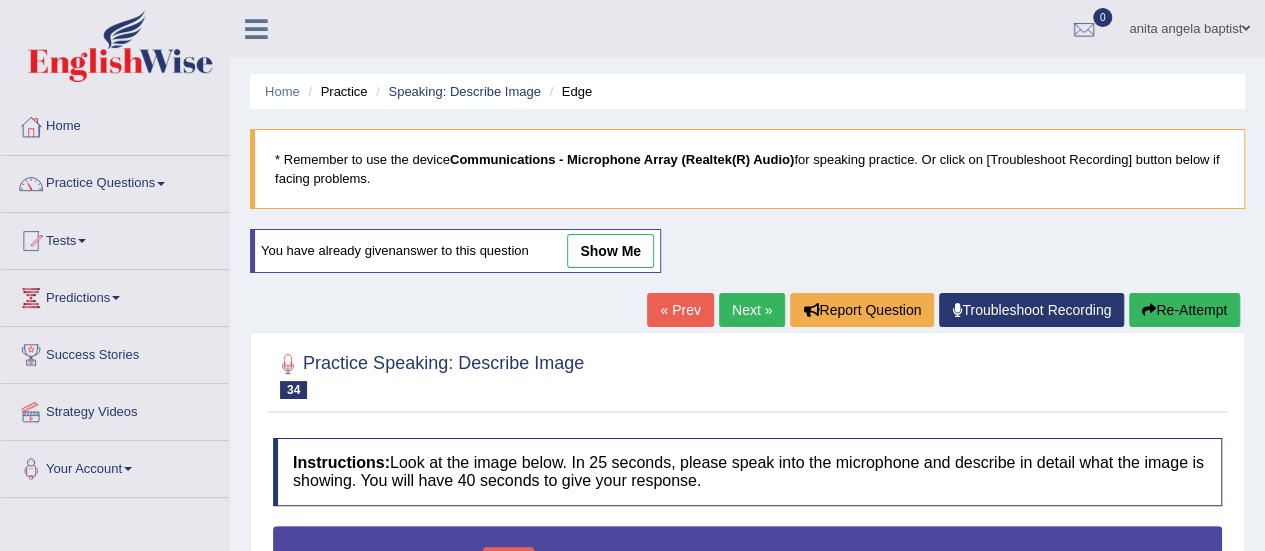 click on "Next »" at bounding box center (752, 310) 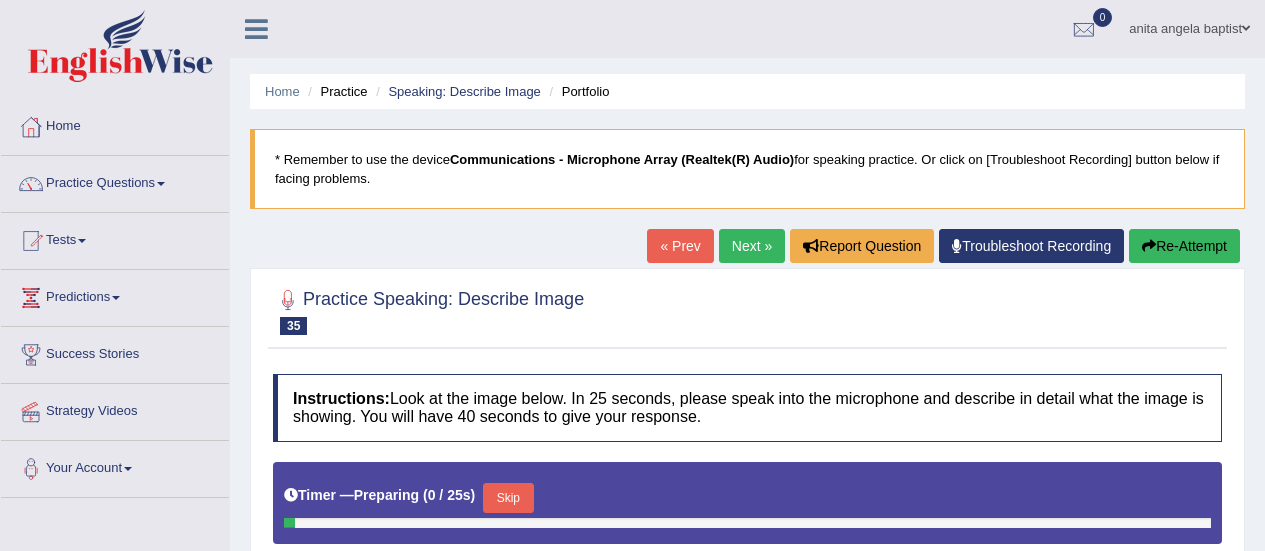 scroll, scrollTop: 301, scrollLeft: 0, axis: vertical 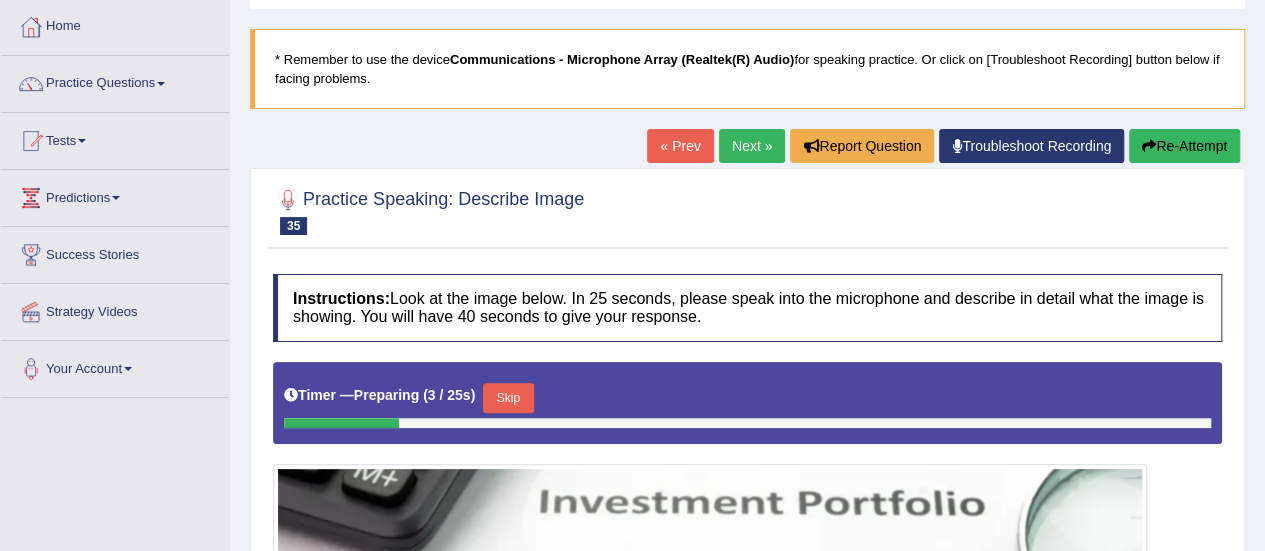 click on "Next »" at bounding box center (752, 146) 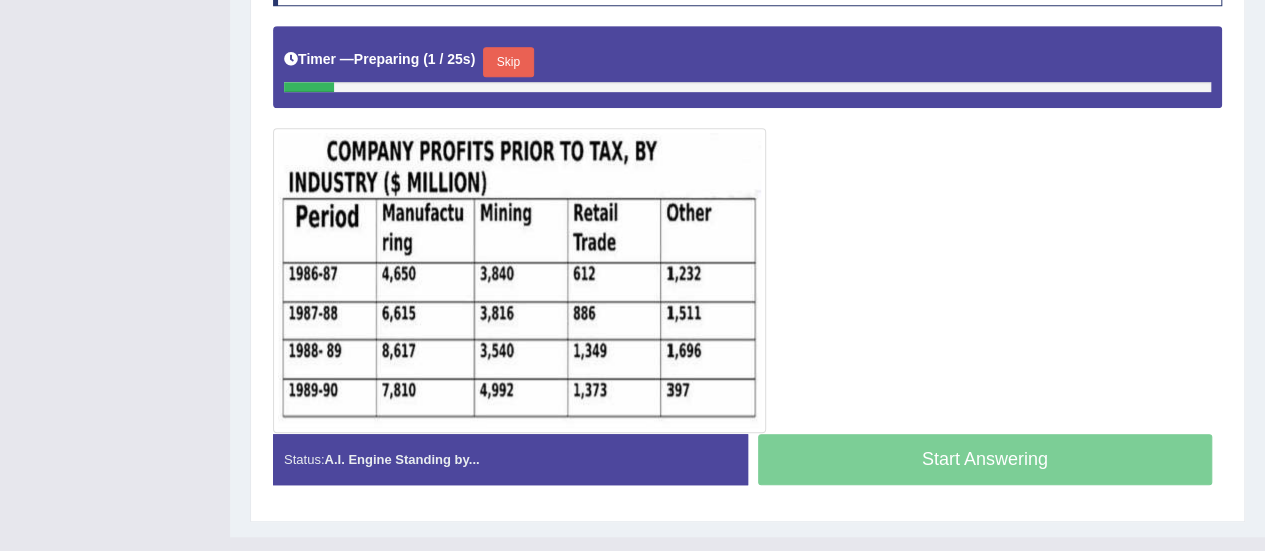 scroll, scrollTop: 500, scrollLeft: 0, axis: vertical 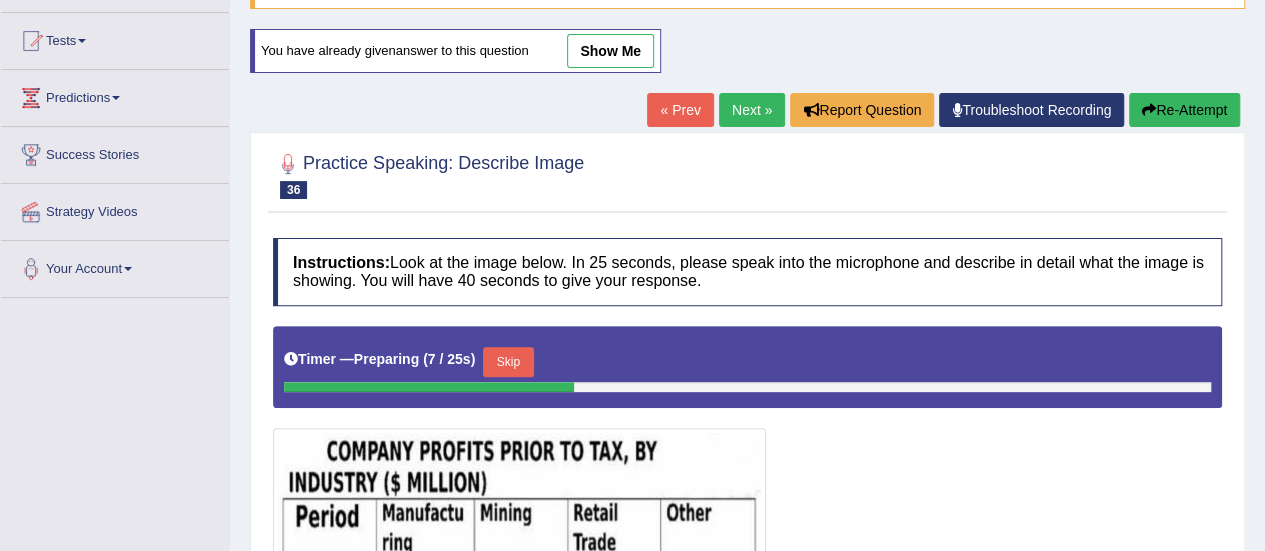 click on "Next »" at bounding box center [752, 110] 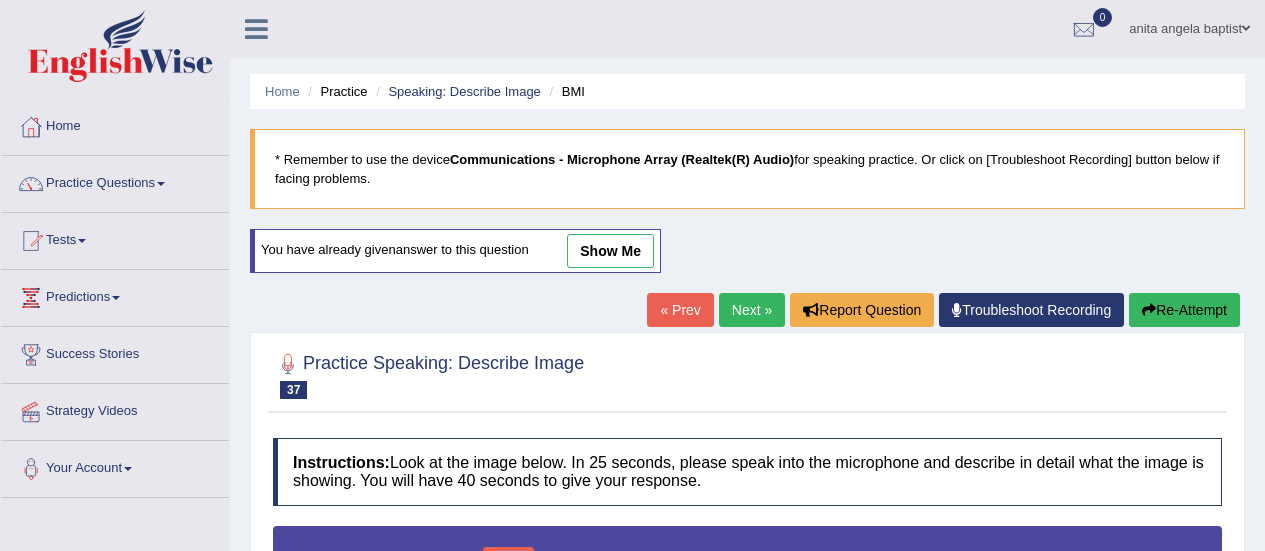scroll, scrollTop: 400, scrollLeft: 0, axis: vertical 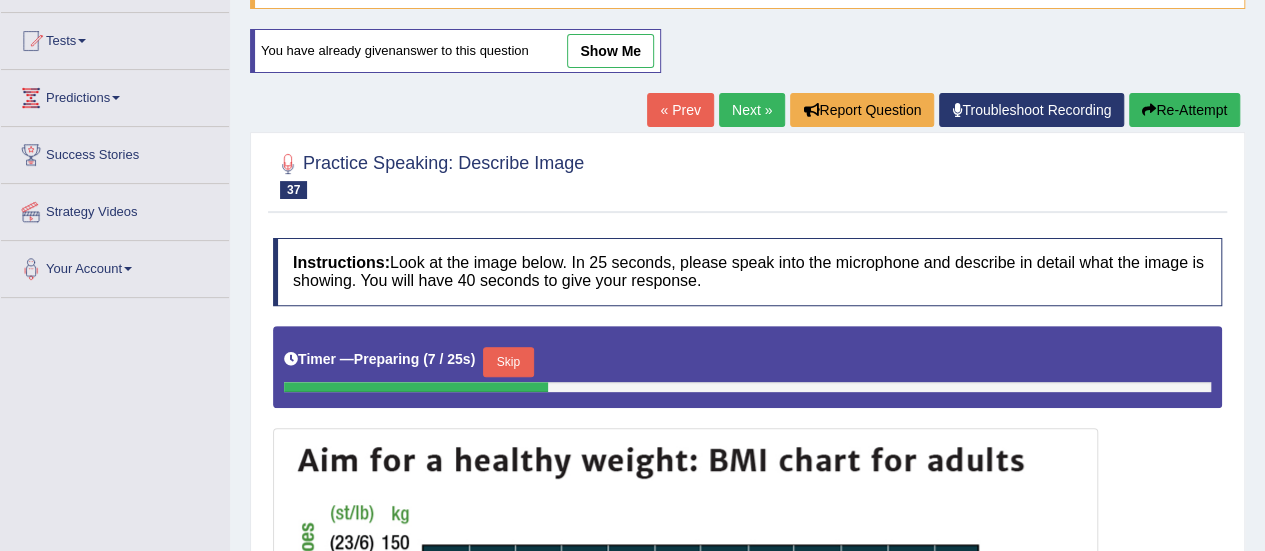 click on "Next »" at bounding box center (752, 110) 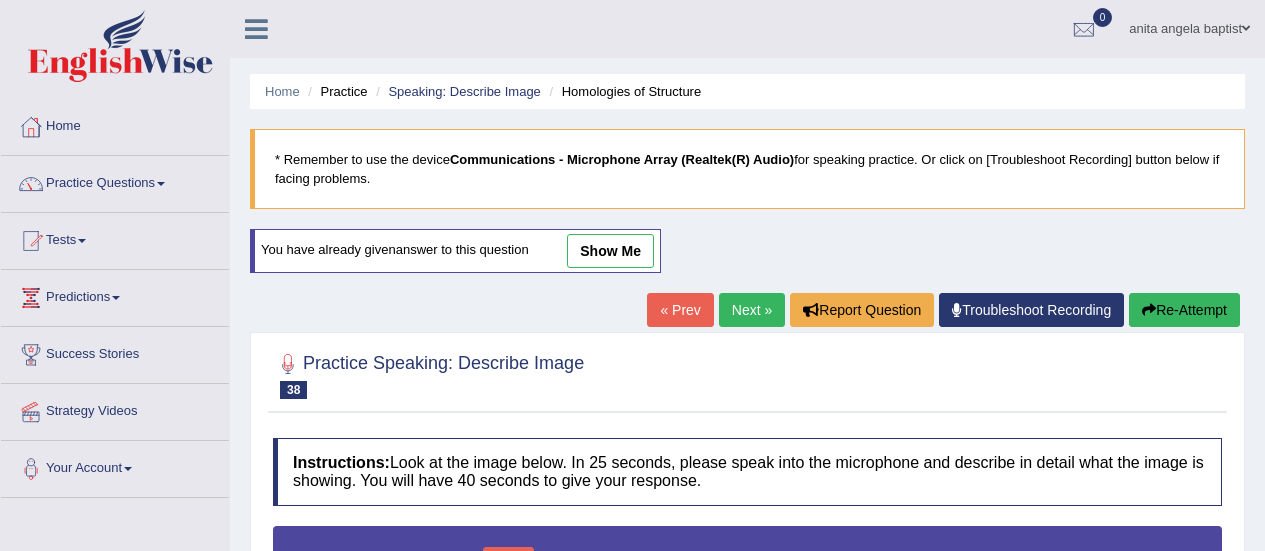 scroll, scrollTop: 400, scrollLeft: 0, axis: vertical 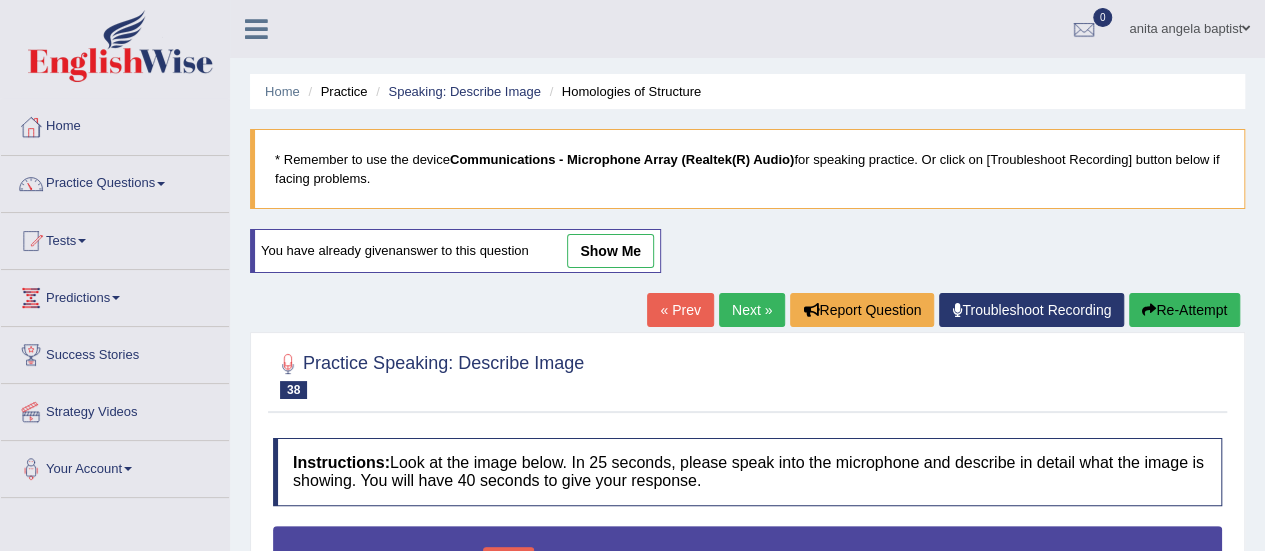 click on "Next »" at bounding box center (752, 310) 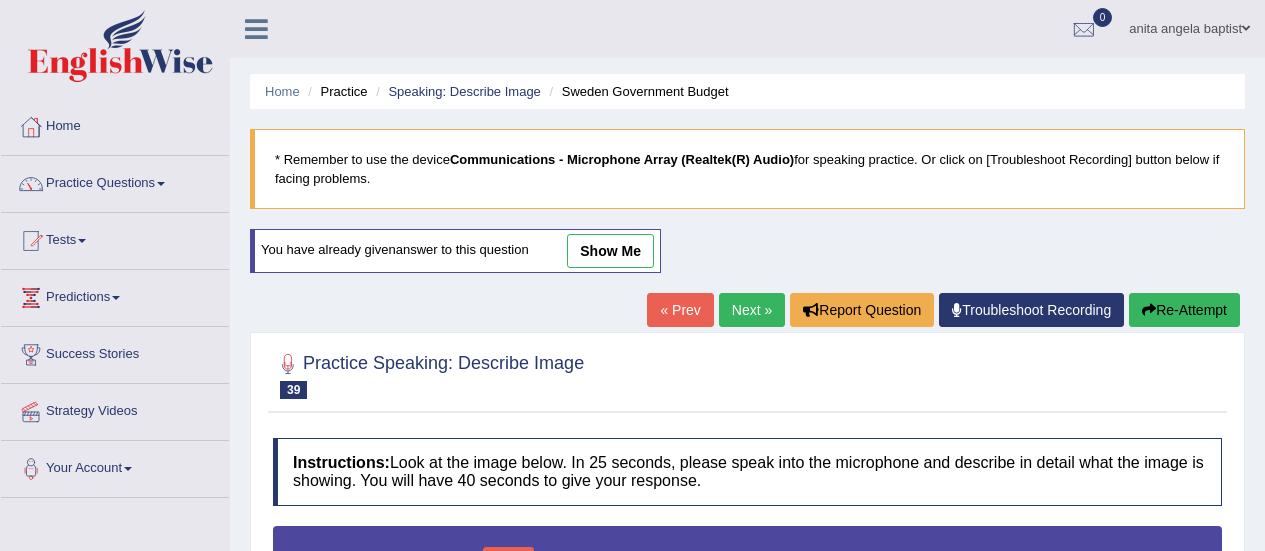 scroll, scrollTop: 498, scrollLeft: 0, axis: vertical 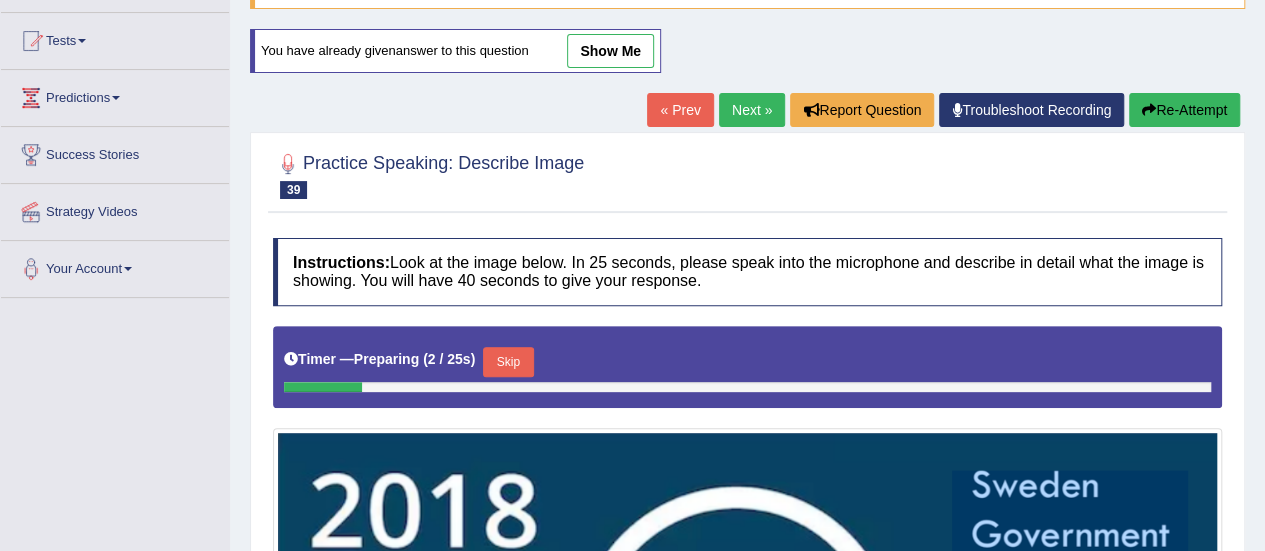 click on "Next »" at bounding box center (752, 110) 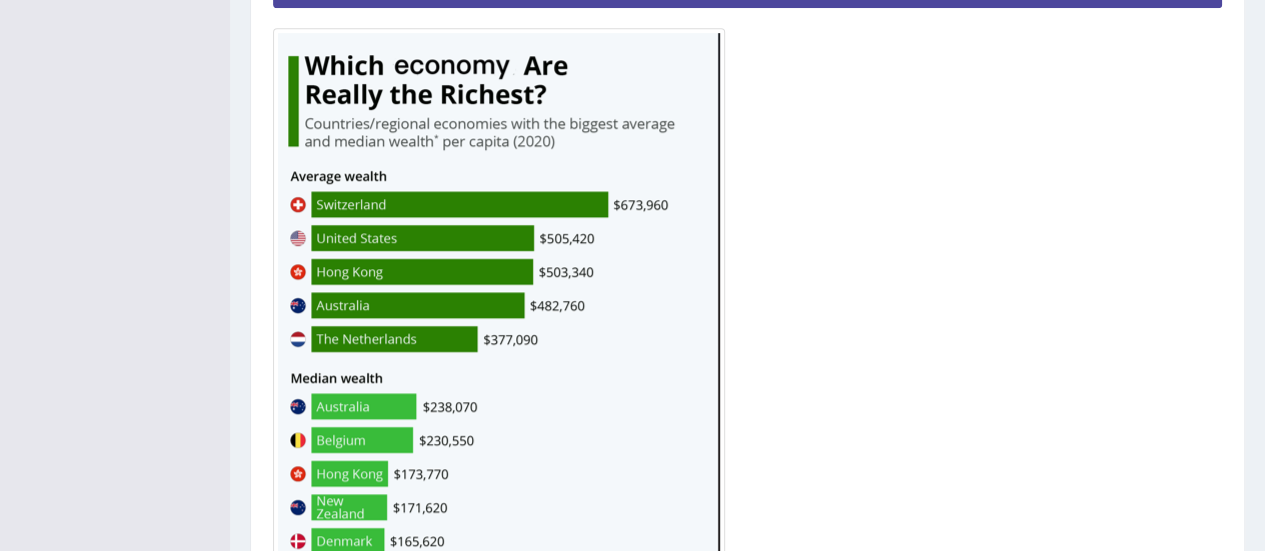 scroll, scrollTop: 600, scrollLeft: 0, axis: vertical 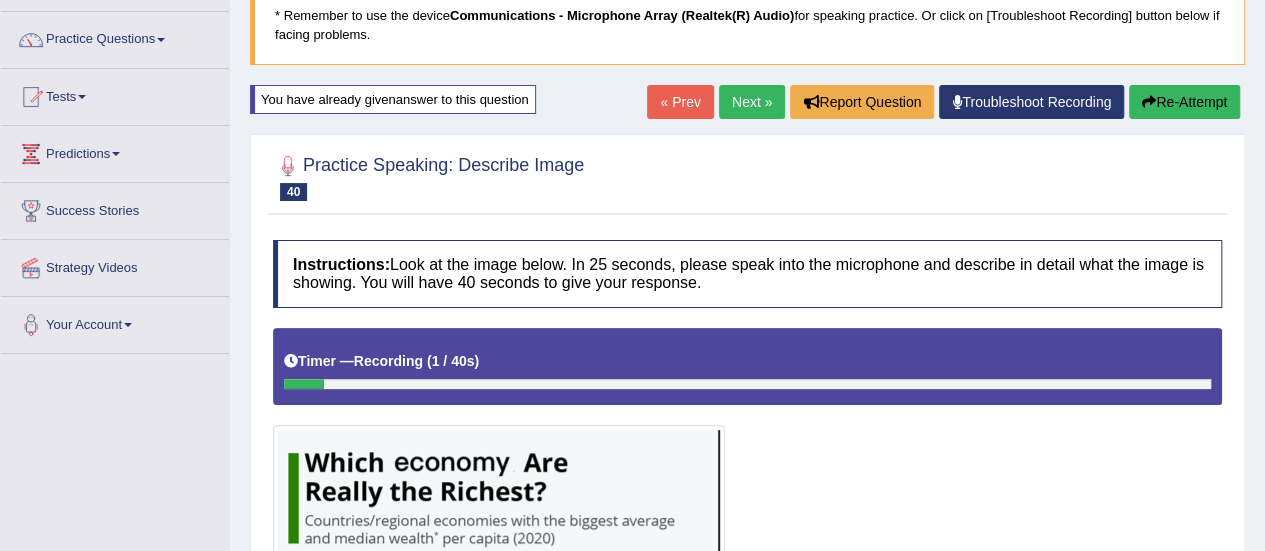 click on "Next »" at bounding box center (752, 102) 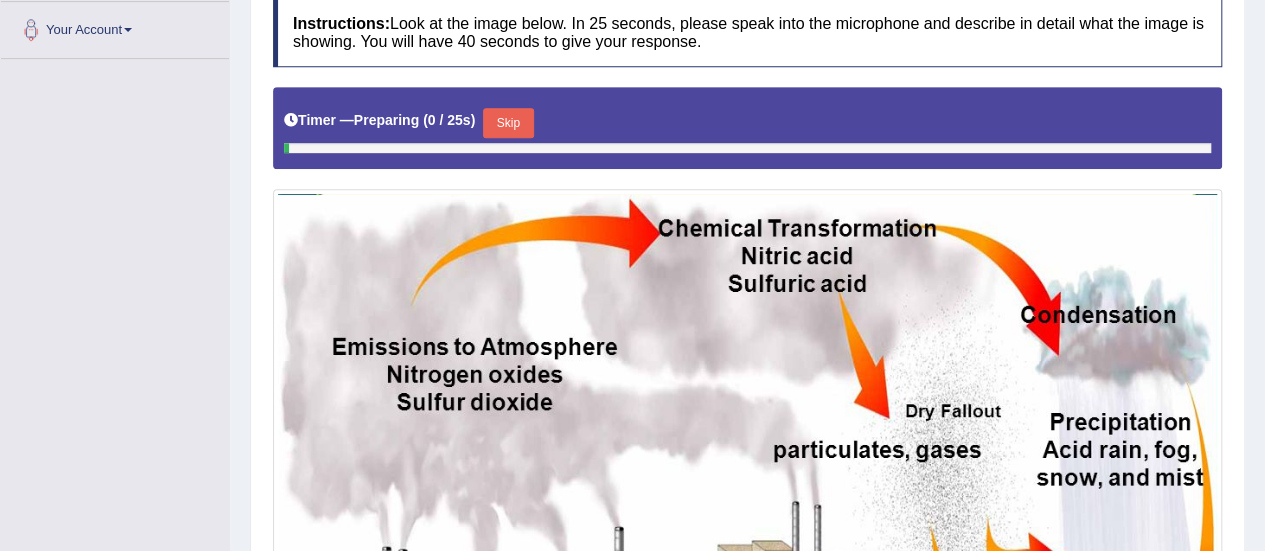 scroll, scrollTop: 0, scrollLeft: 0, axis: both 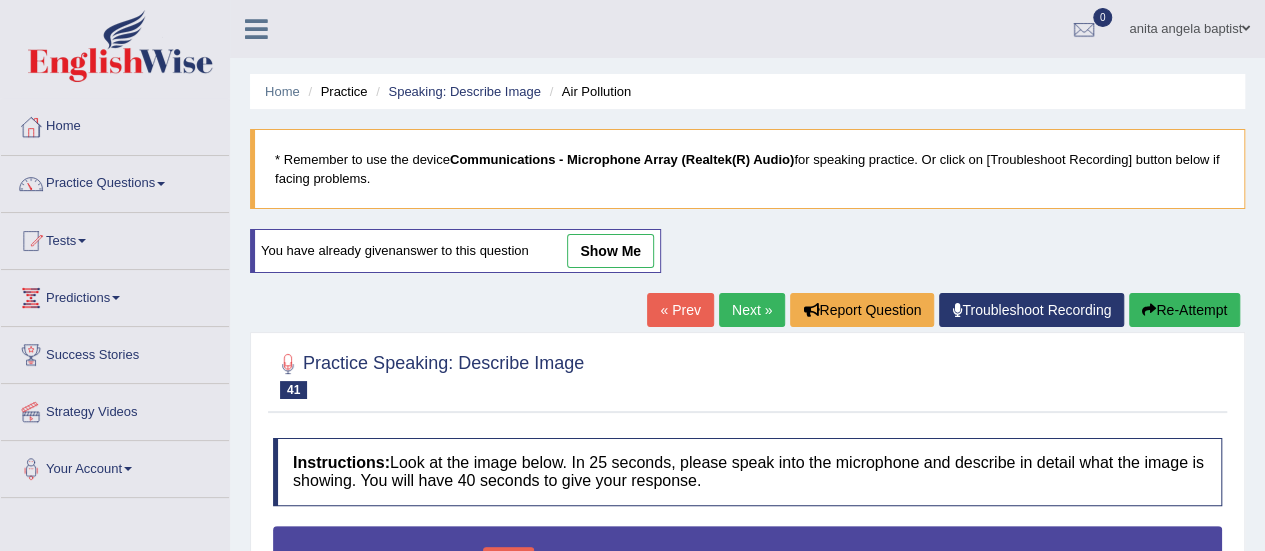 click on "Next »" at bounding box center [752, 310] 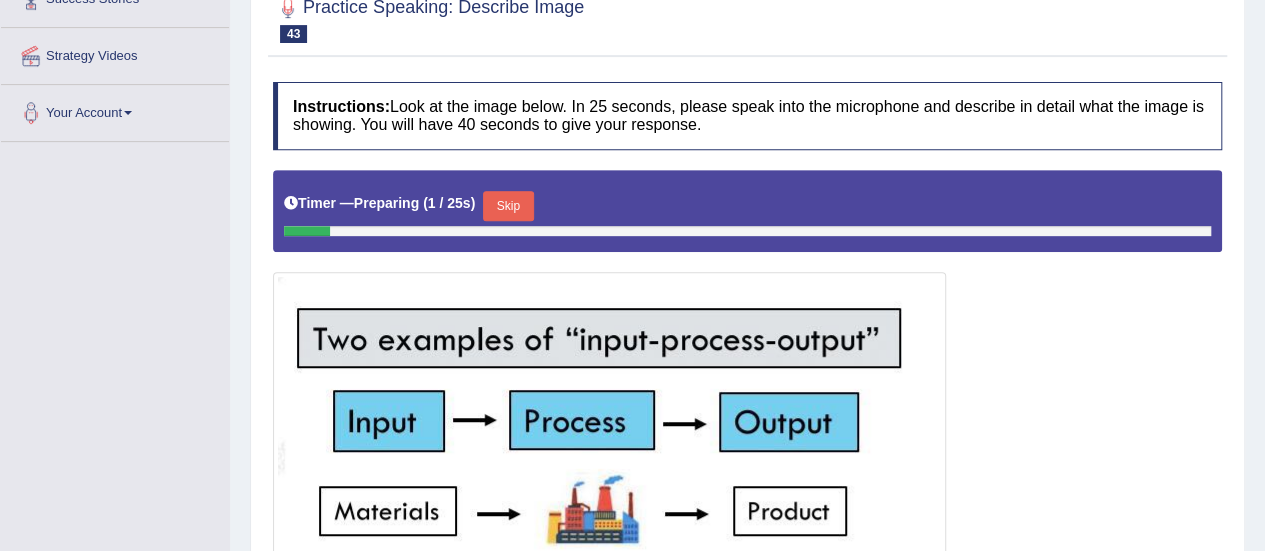 scroll, scrollTop: 300, scrollLeft: 0, axis: vertical 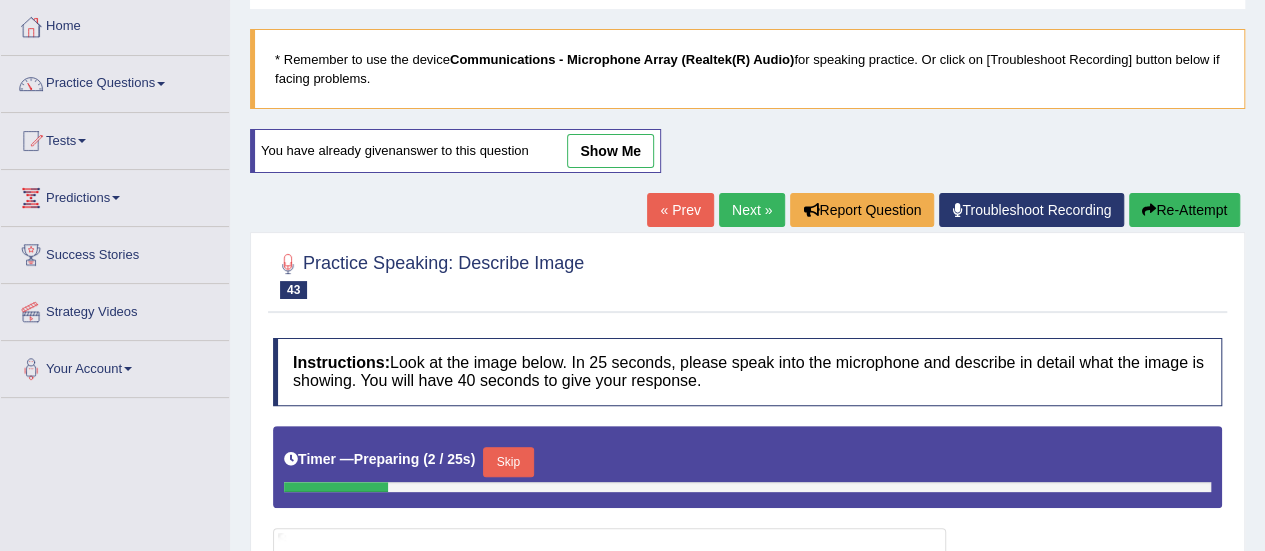click on "Next »" at bounding box center [752, 210] 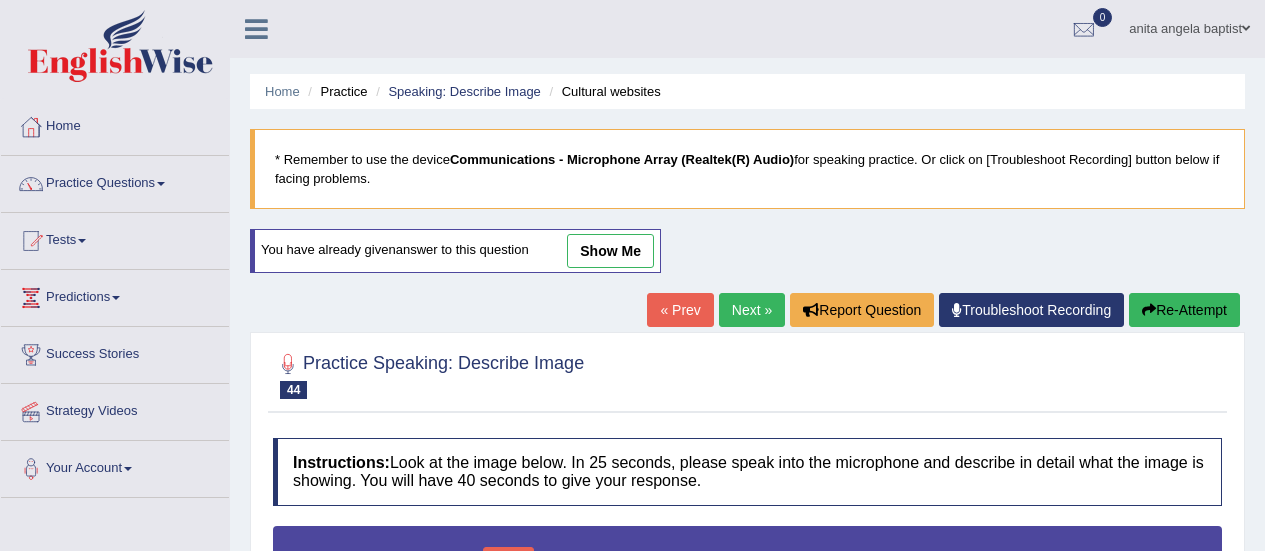 scroll, scrollTop: 500, scrollLeft: 0, axis: vertical 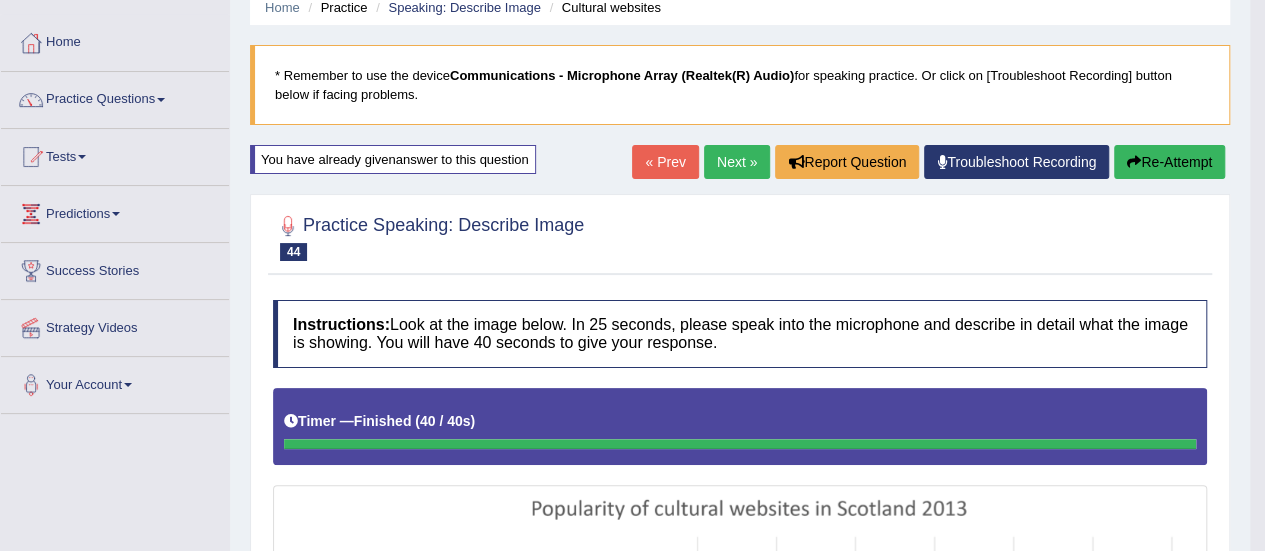 click on "Re-Attempt" at bounding box center [1169, 162] 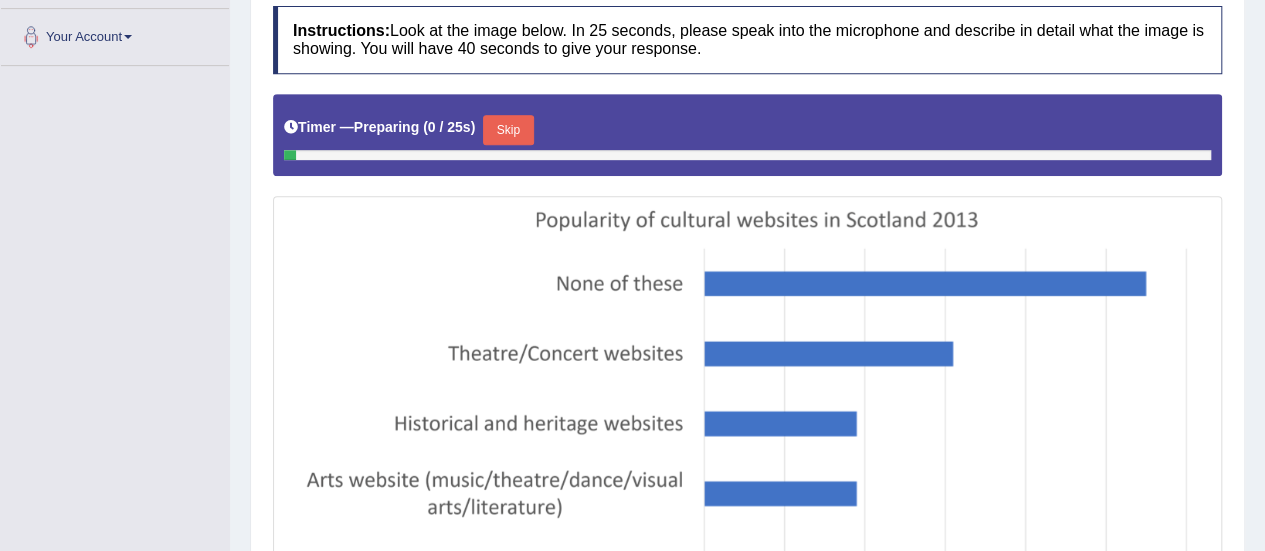 scroll, scrollTop: 458, scrollLeft: 0, axis: vertical 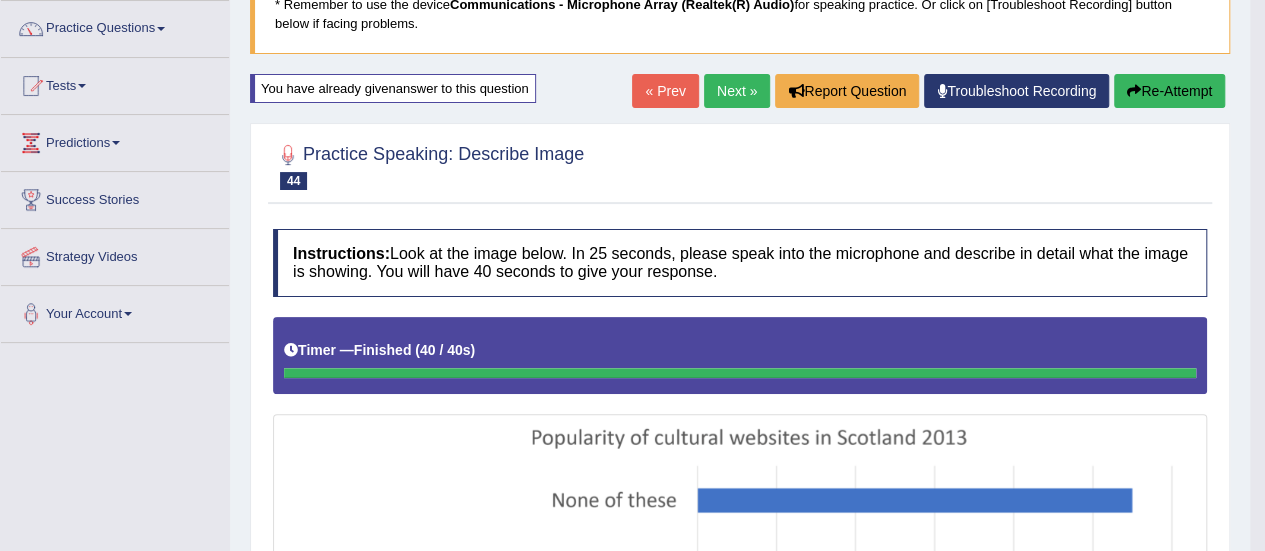 click on "Practice Questions" at bounding box center [115, 26] 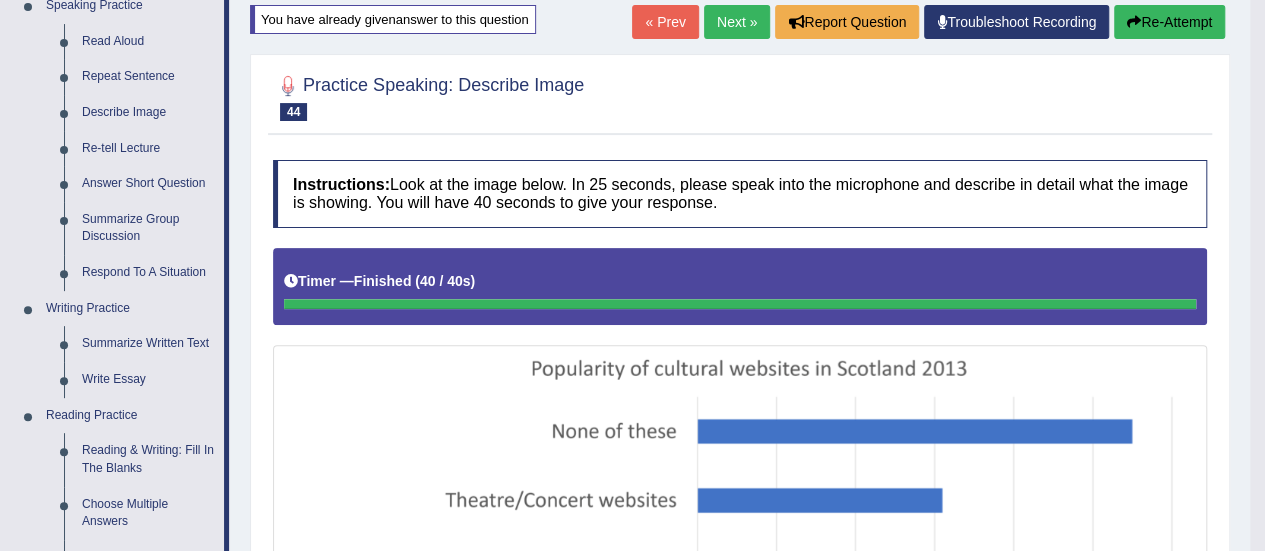 scroll, scrollTop: 255, scrollLeft: 0, axis: vertical 